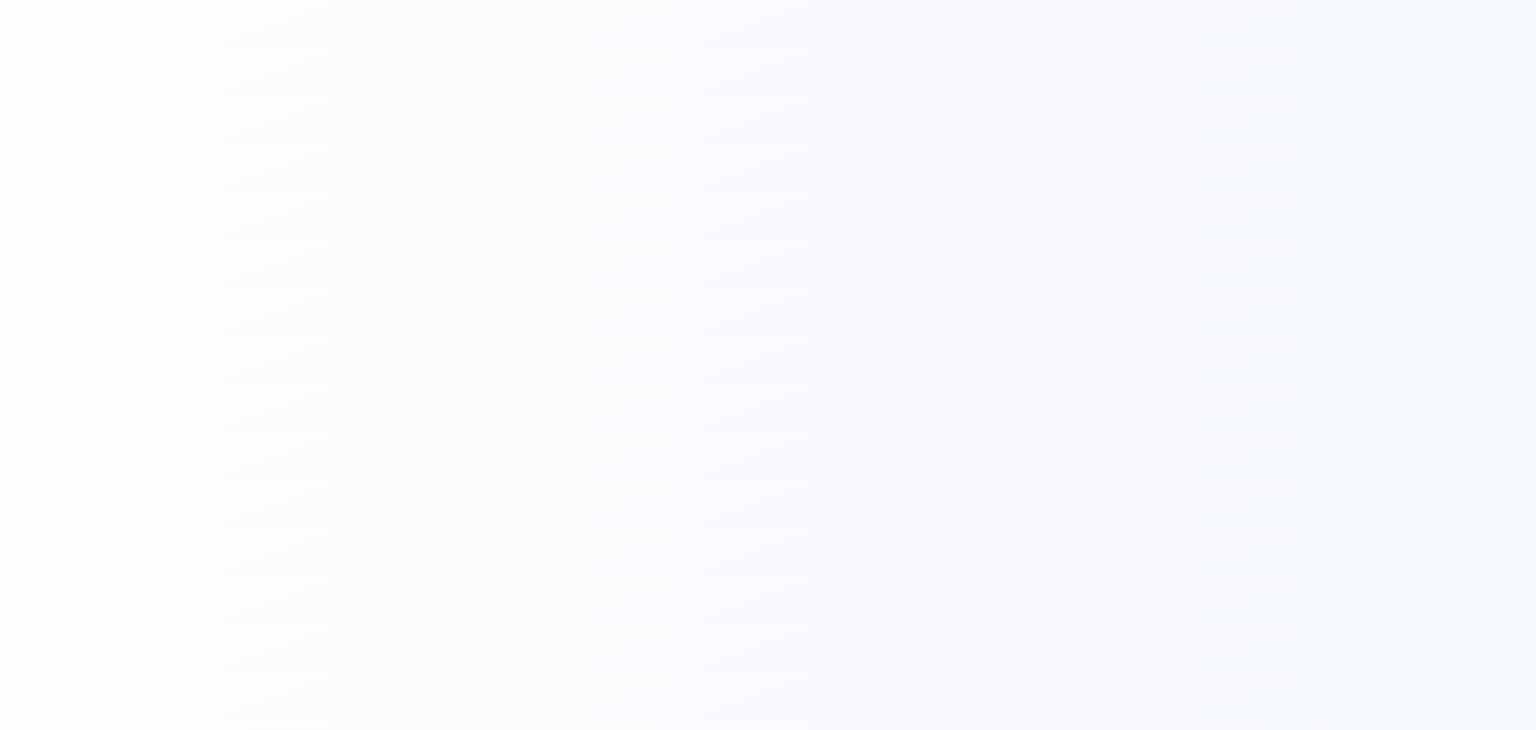 scroll, scrollTop: 0, scrollLeft: 0, axis: both 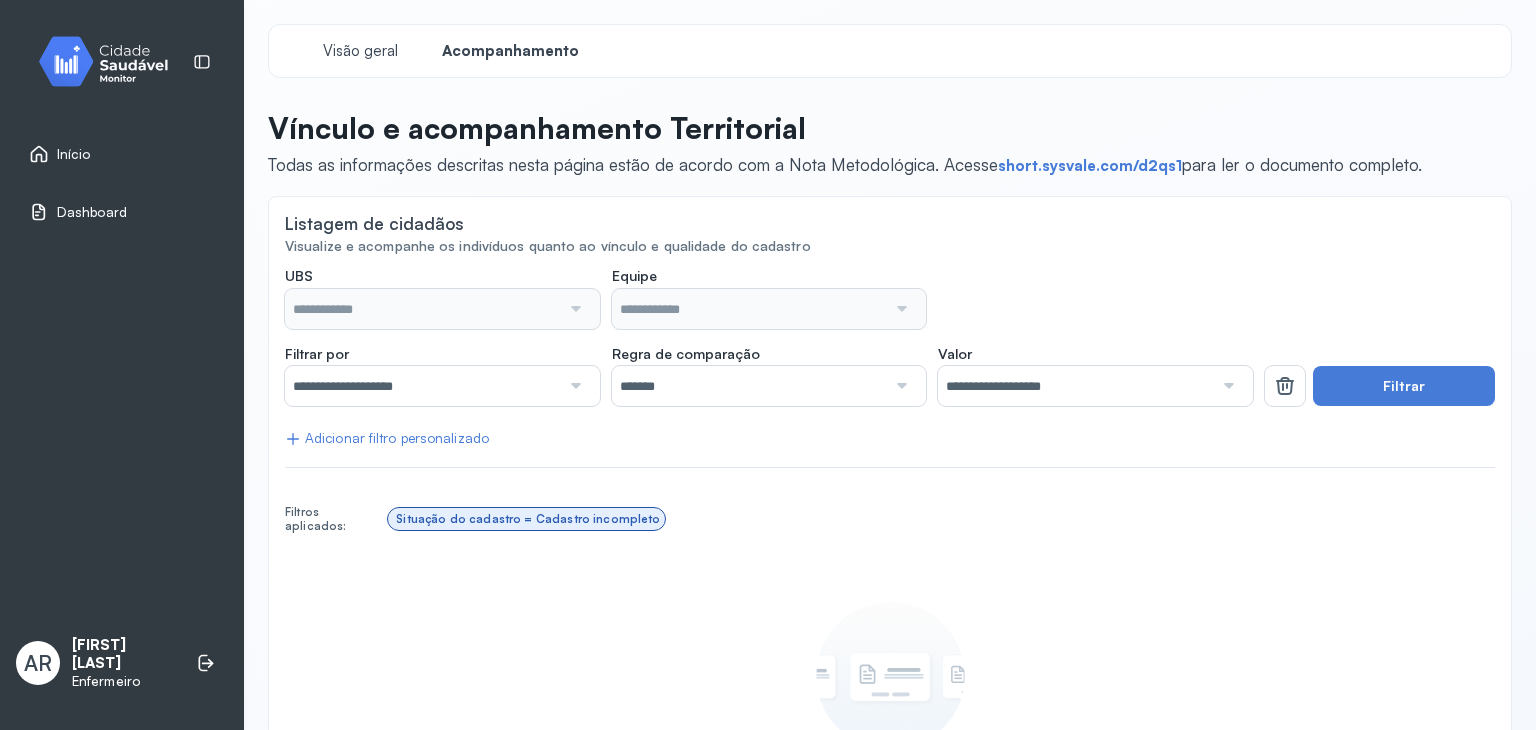 type on "**********" 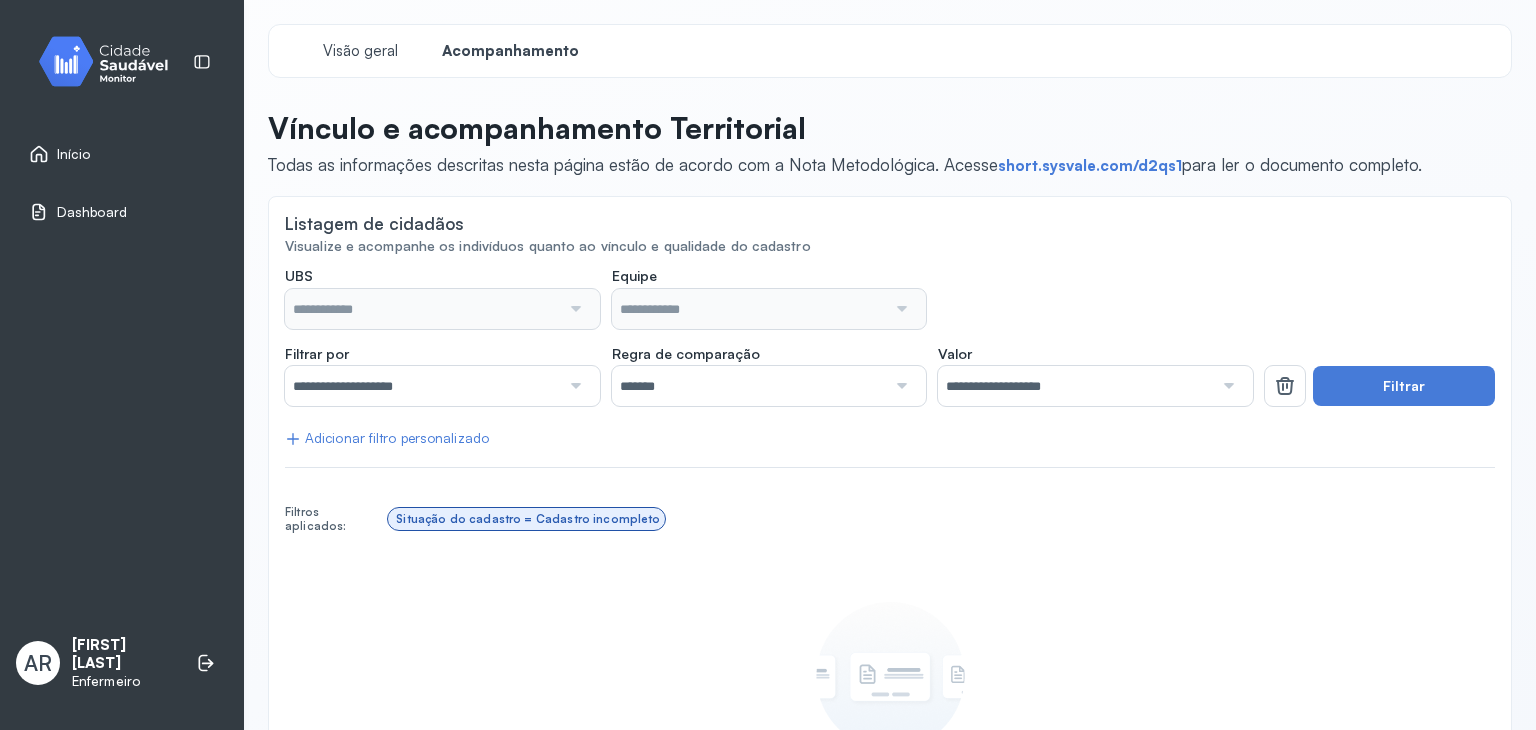 type on "**********" 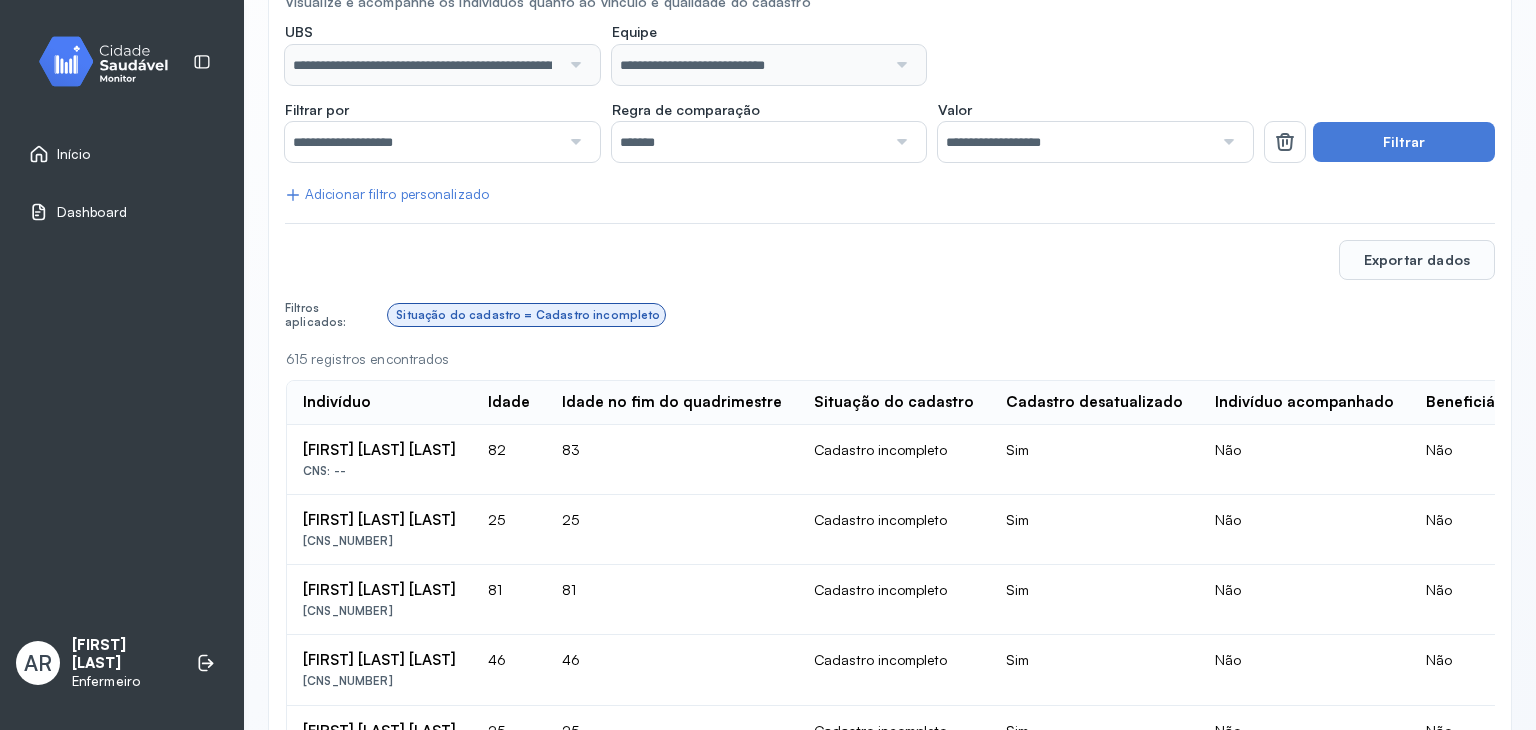 scroll, scrollTop: 149, scrollLeft: 0, axis: vertical 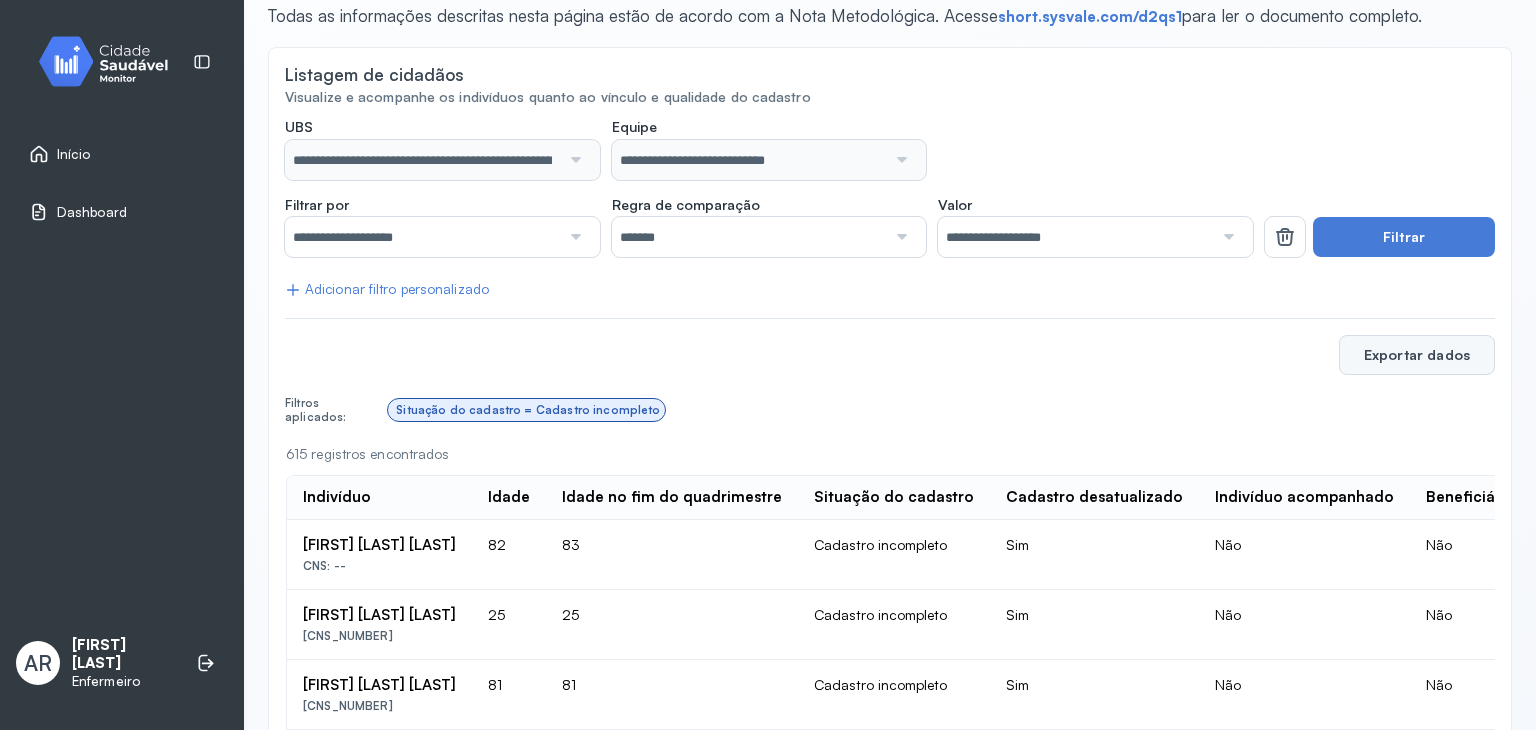 click on "Exportar dados" at bounding box center (1417, 355) 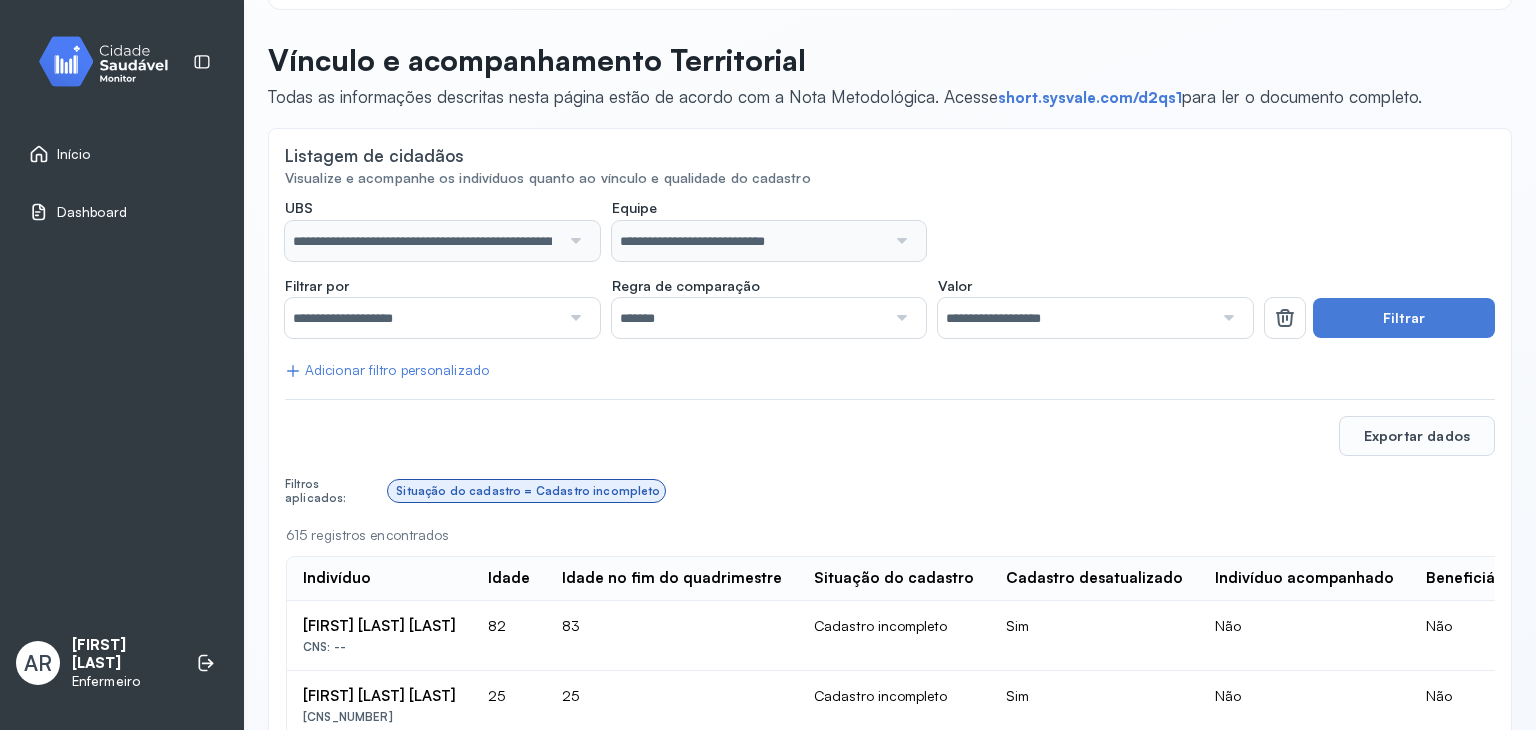 scroll, scrollTop: 0, scrollLeft: 0, axis: both 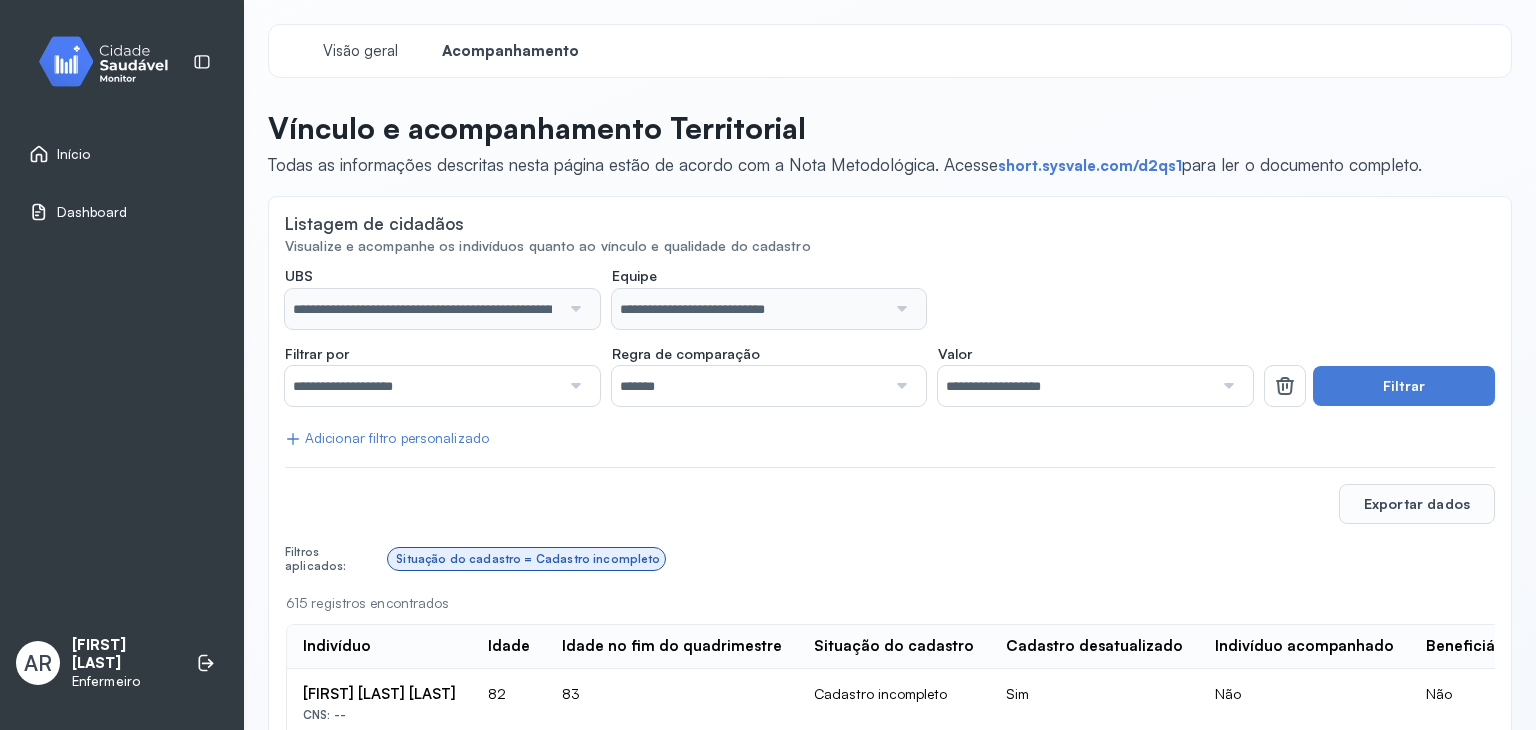 click on "**********" at bounding box center (1075, 386) 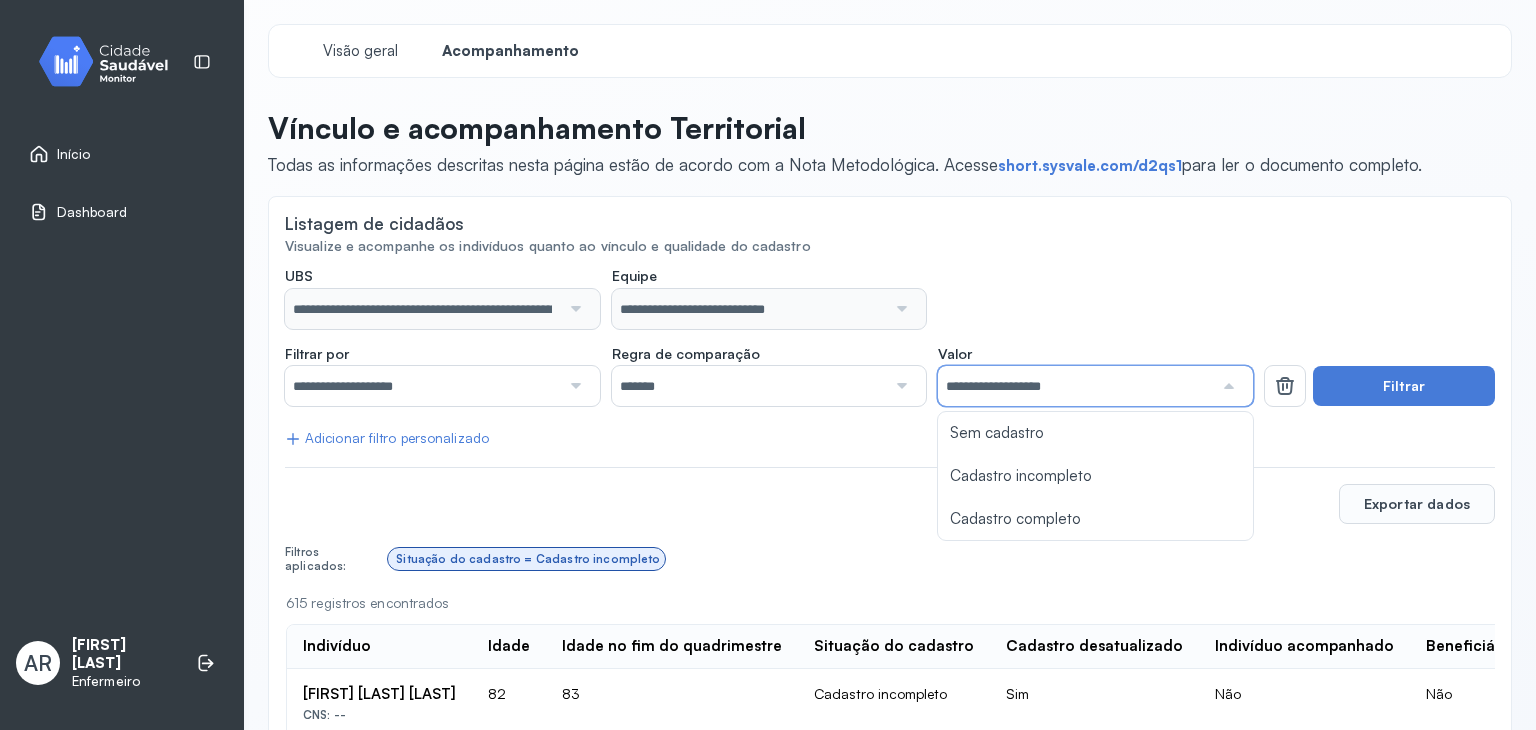 click on "**********" at bounding box center [890, 1168] 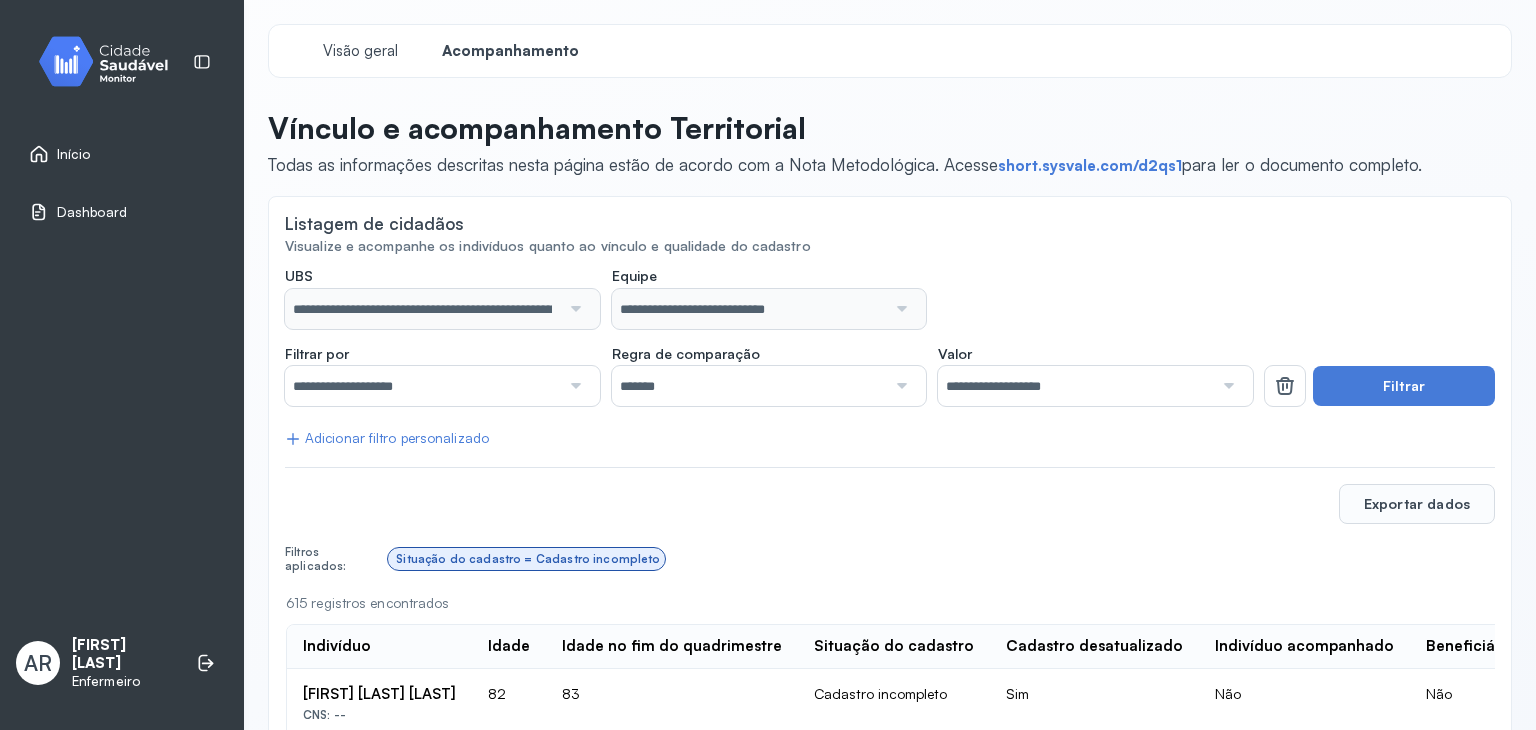 click on "Início" at bounding box center [122, 154] 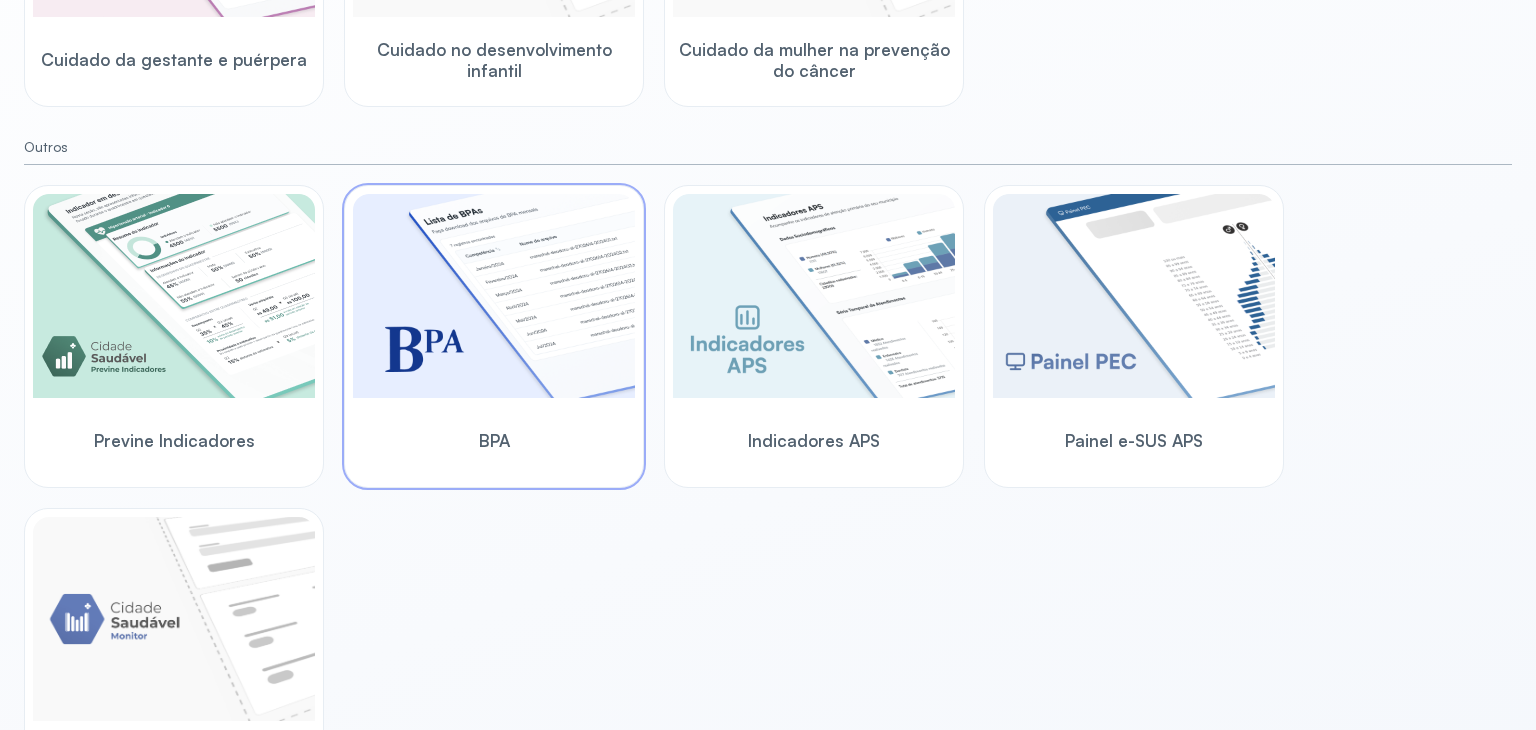 scroll, scrollTop: 564, scrollLeft: 0, axis: vertical 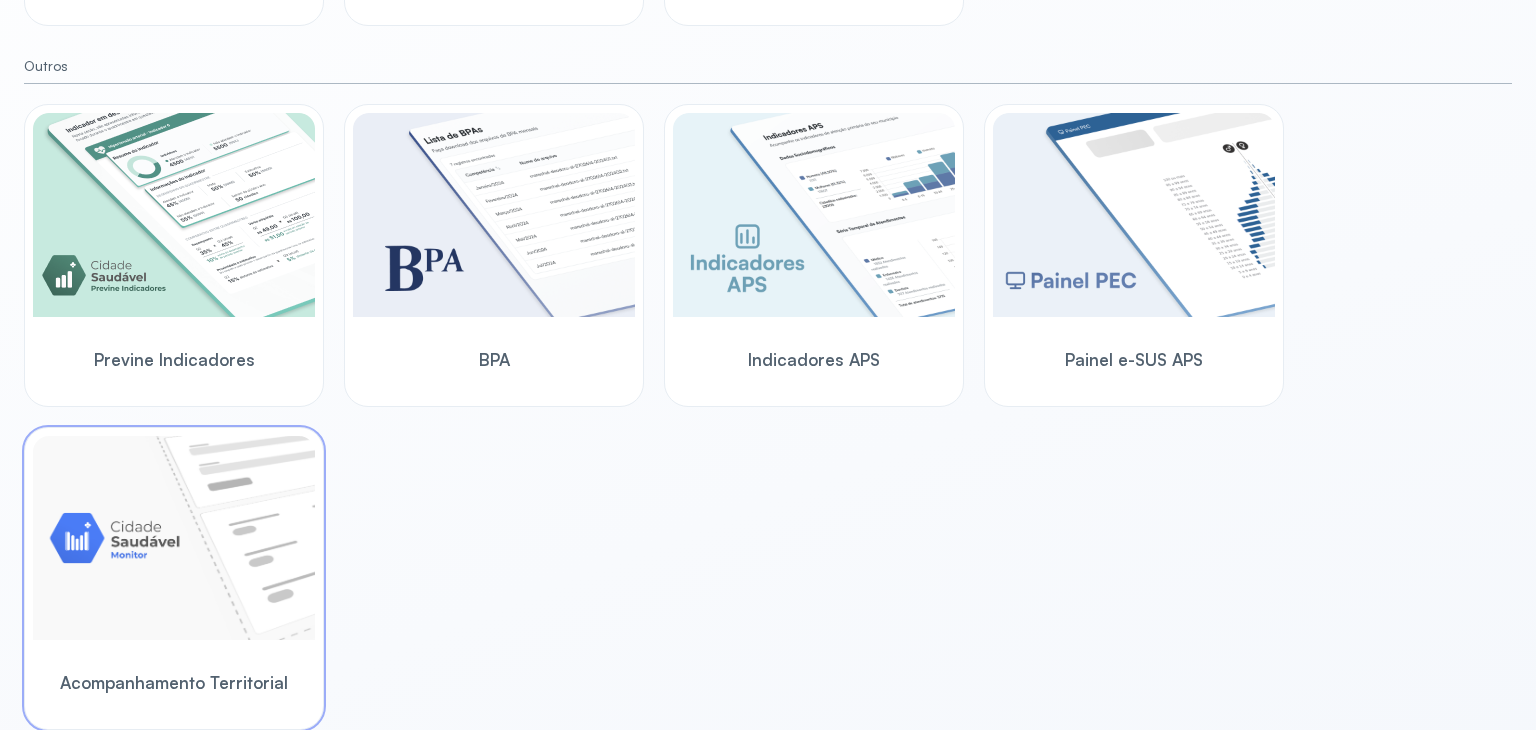 click on "Acompanhamento Territorial" at bounding box center (174, 682) 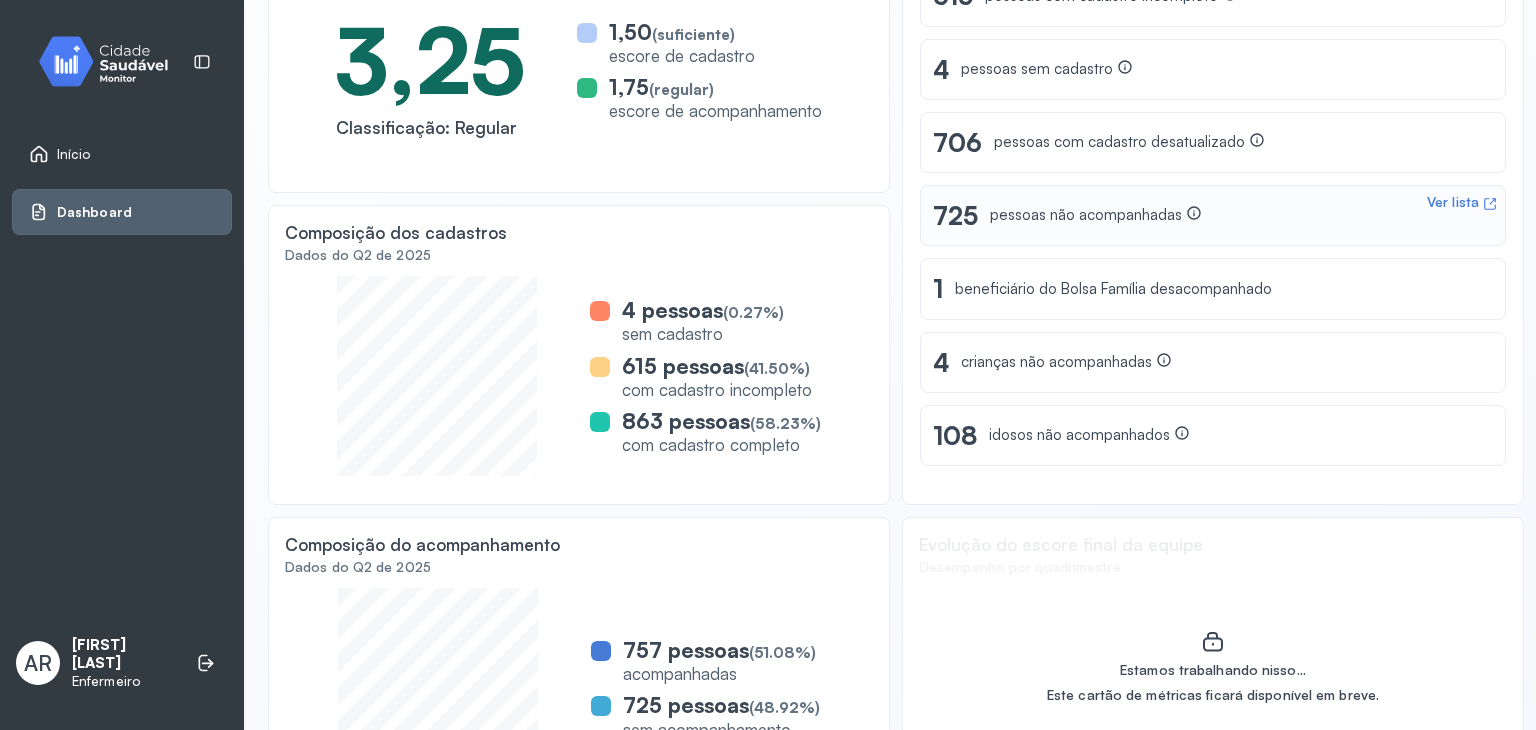 scroll, scrollTop: 186, scrollLeft: 0, axis: vertical 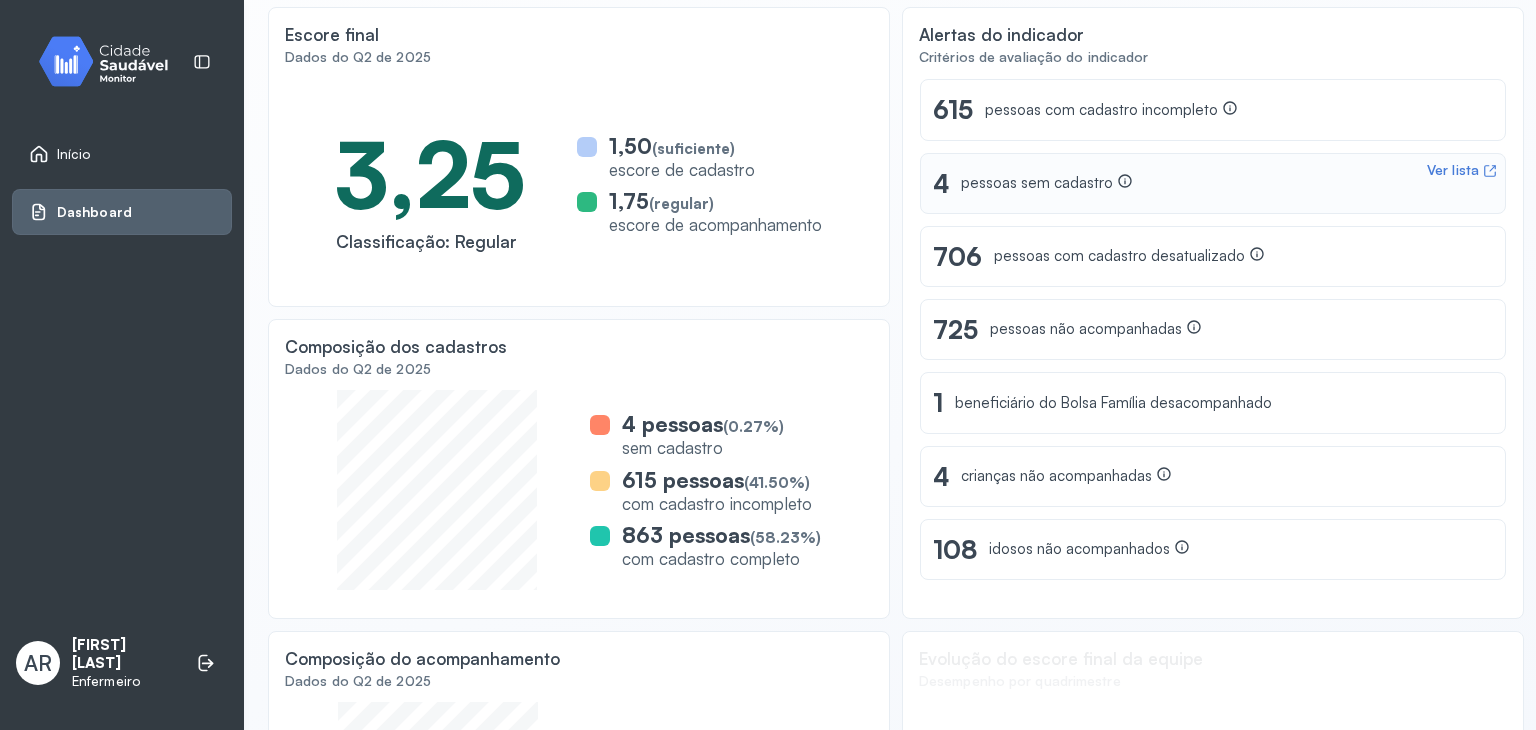 click on "Ver lista" at bounding box center [1453, 170] 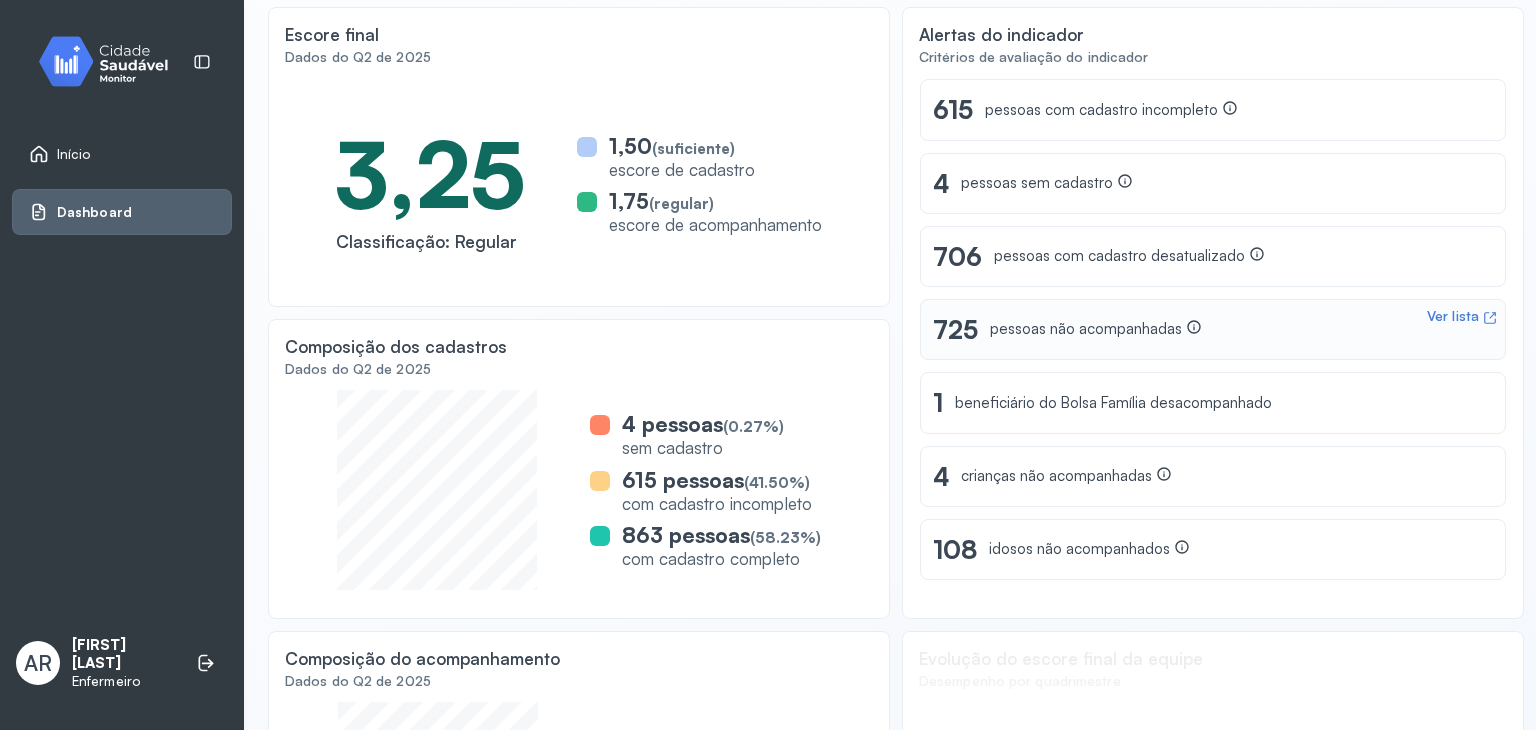 click on "Ver lista" at bounding box center [1453, 316] 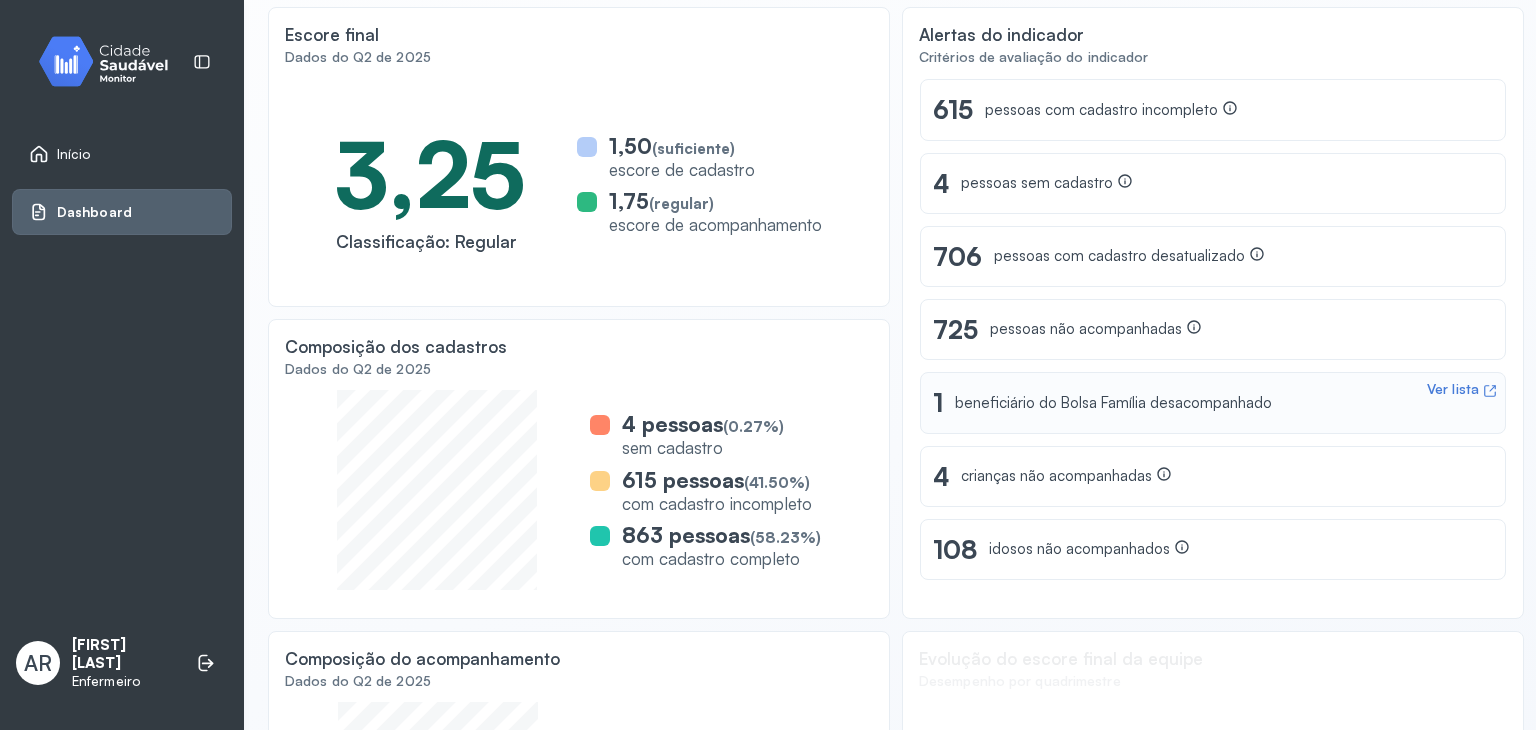 scroll, scrollTop: 86, scrollLeft: 0, axis: vertical 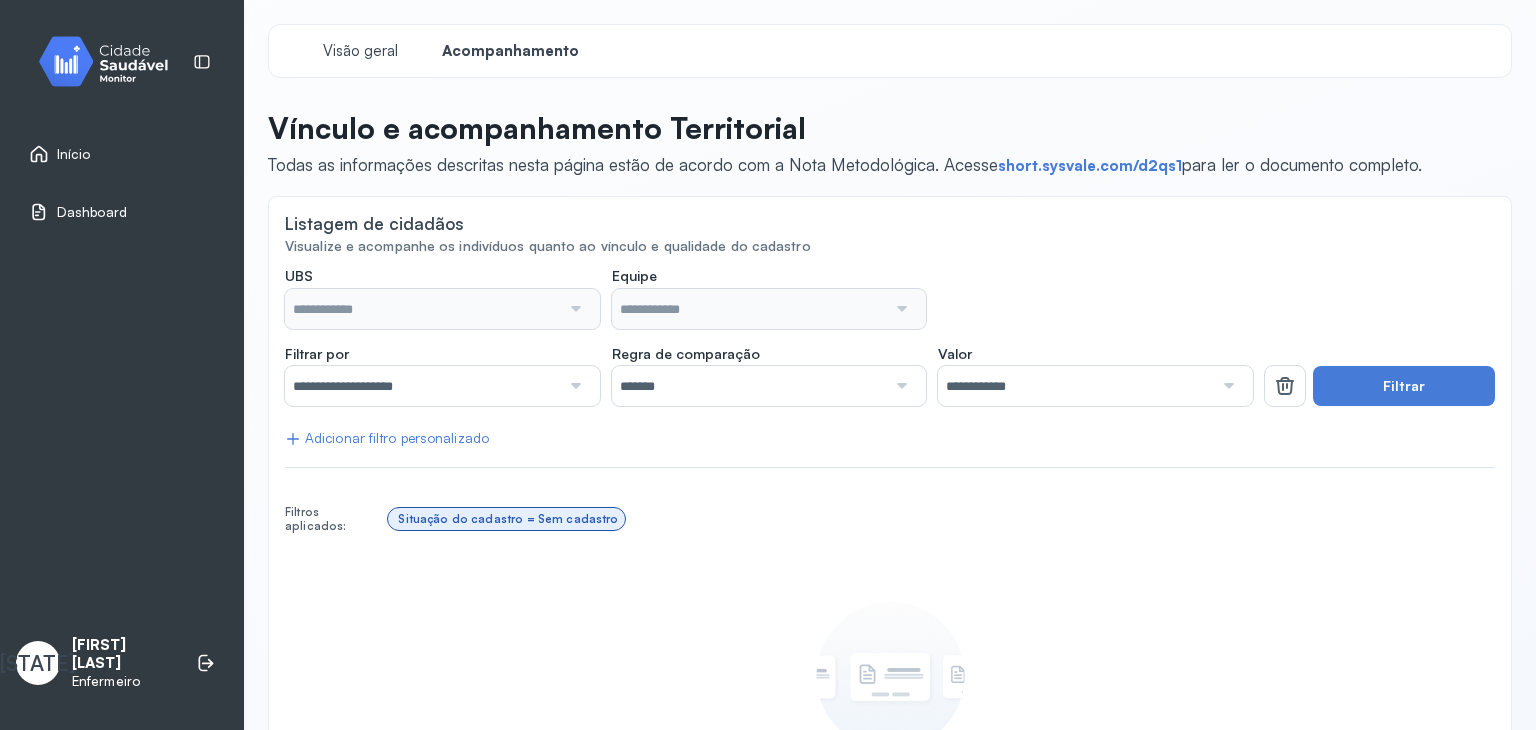 type on "**********" 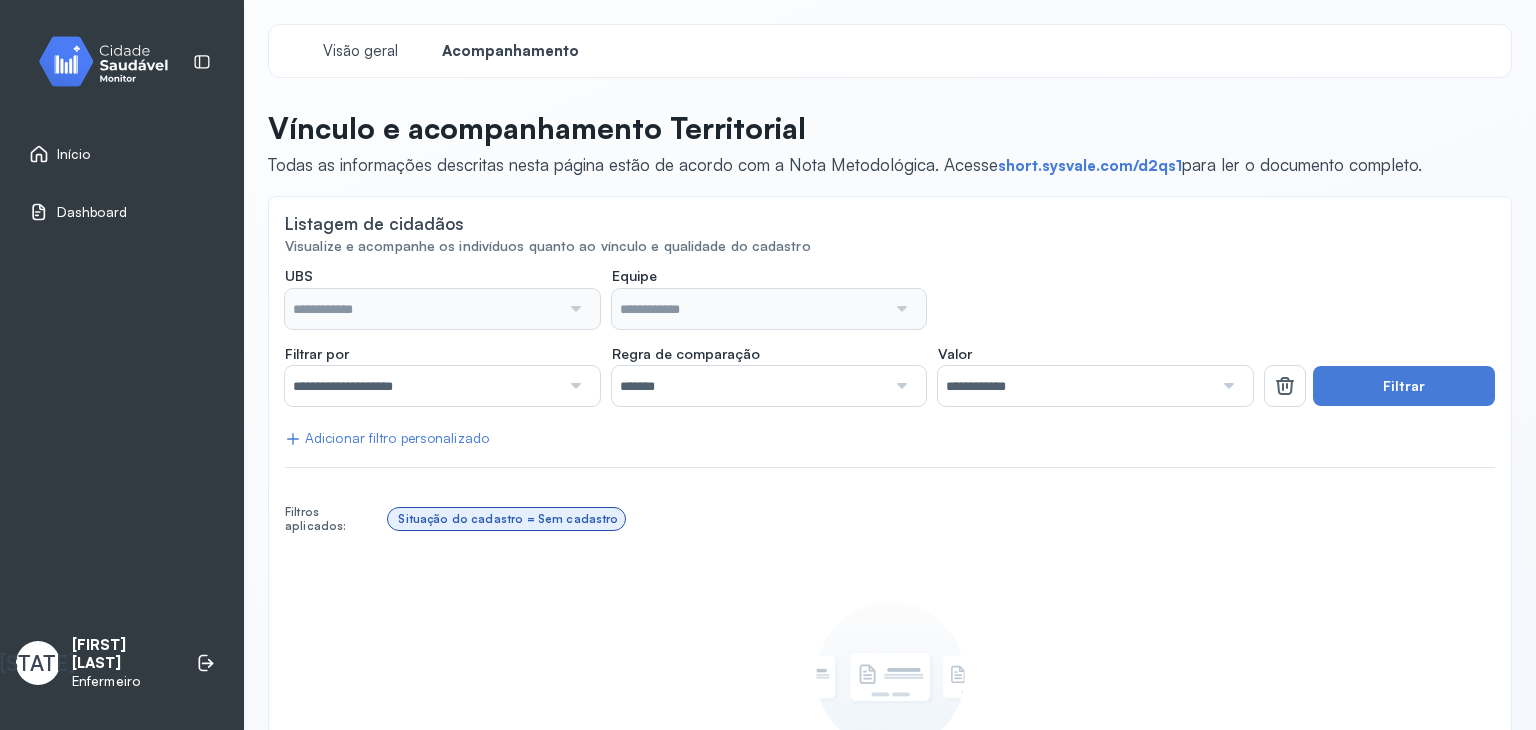 type on "**********" 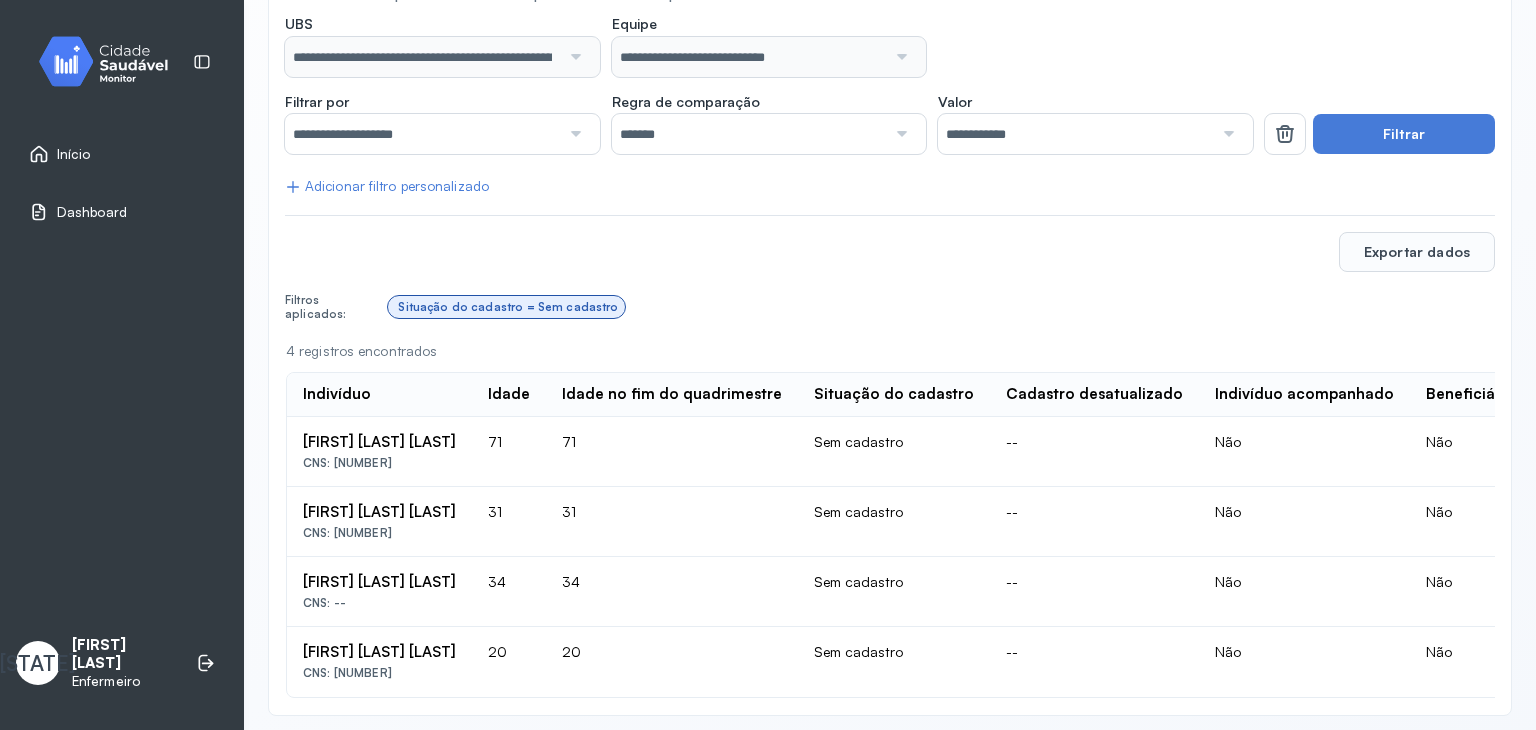 scroll, scrollTop: 280, scrollLeft: 0, axis: vertical 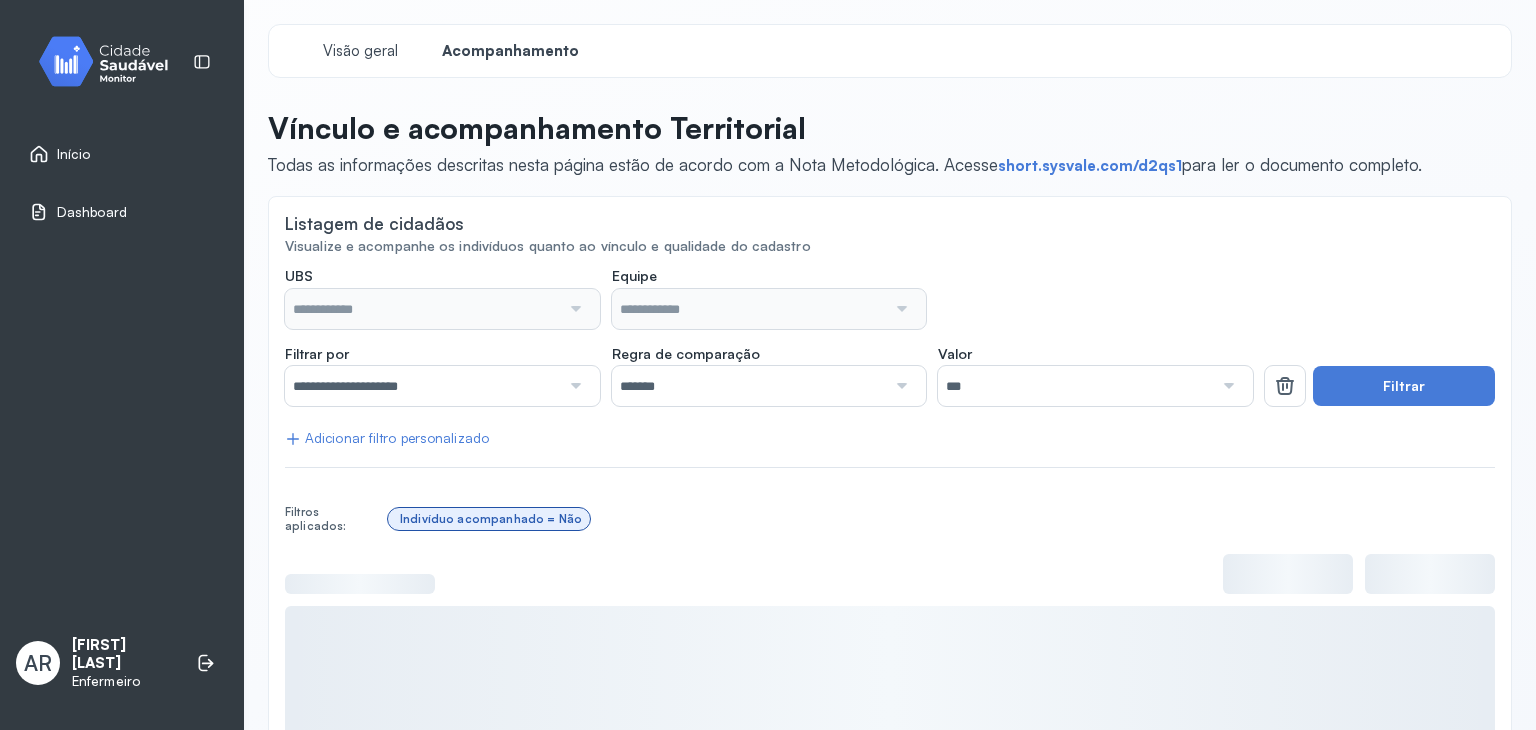 type on "**********" 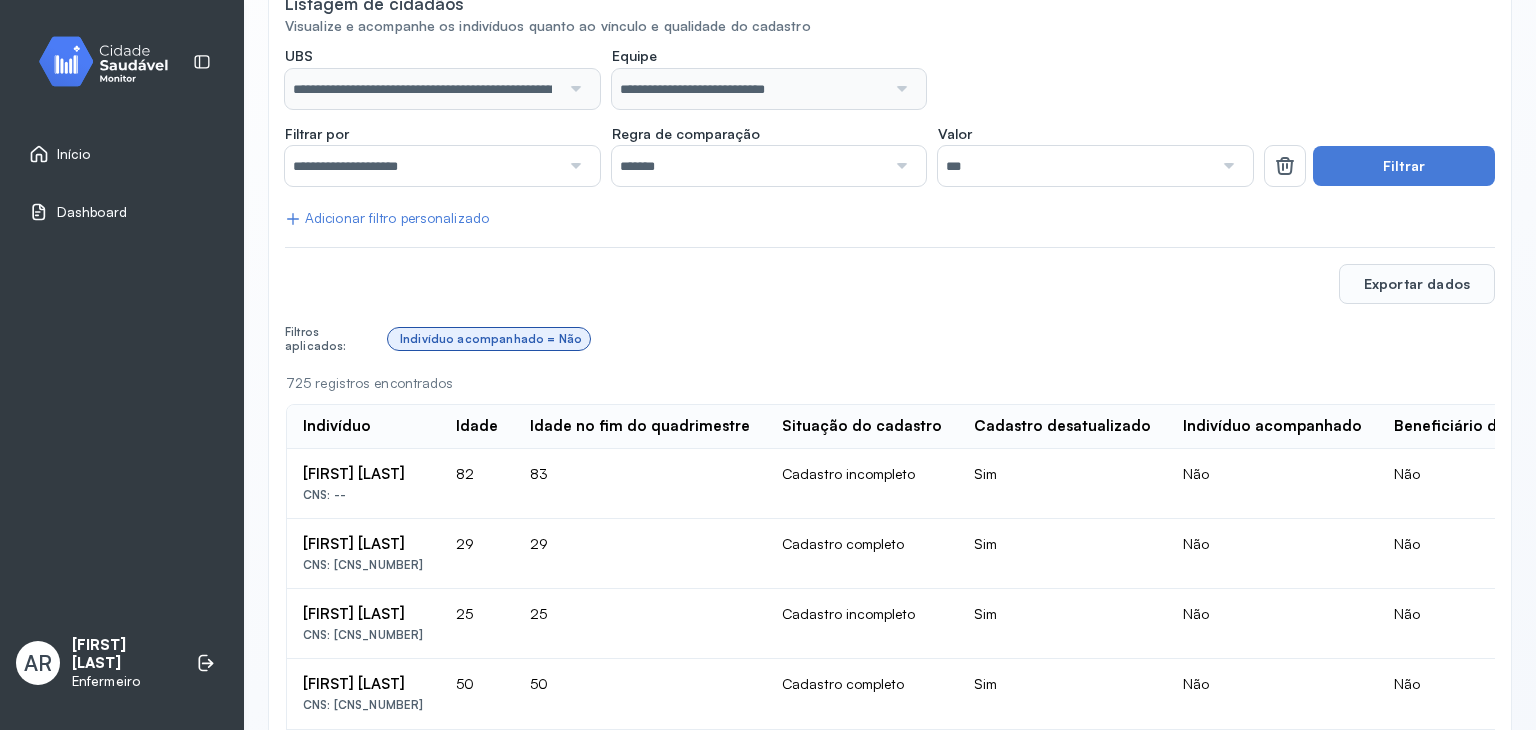 scroll, scrollTop: 249, scrollLeft: 0, axis: vertical 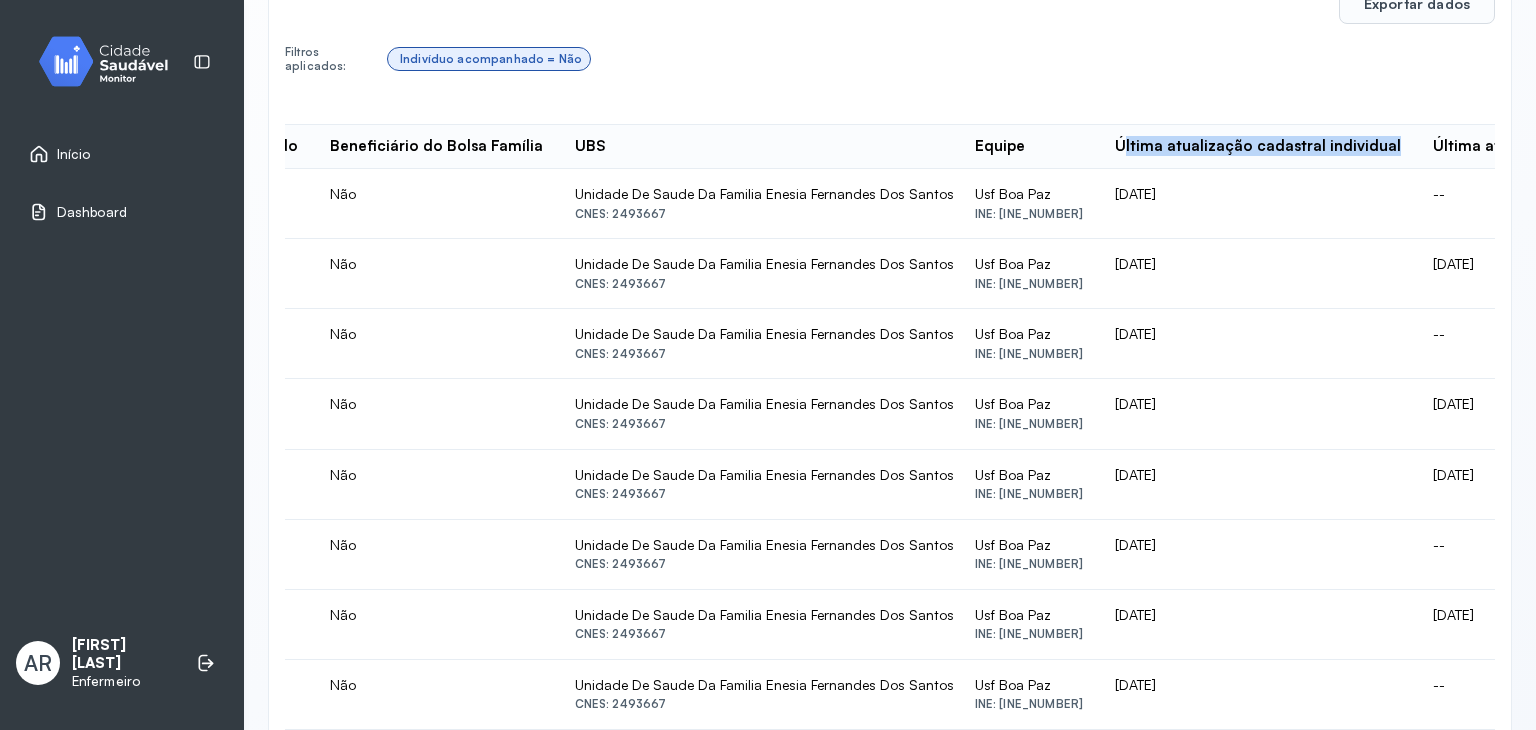 drag, startPoint x: 1146, startPoint y: 149, endPoint x: 1404, endPoint y: 153, distance: 258.031 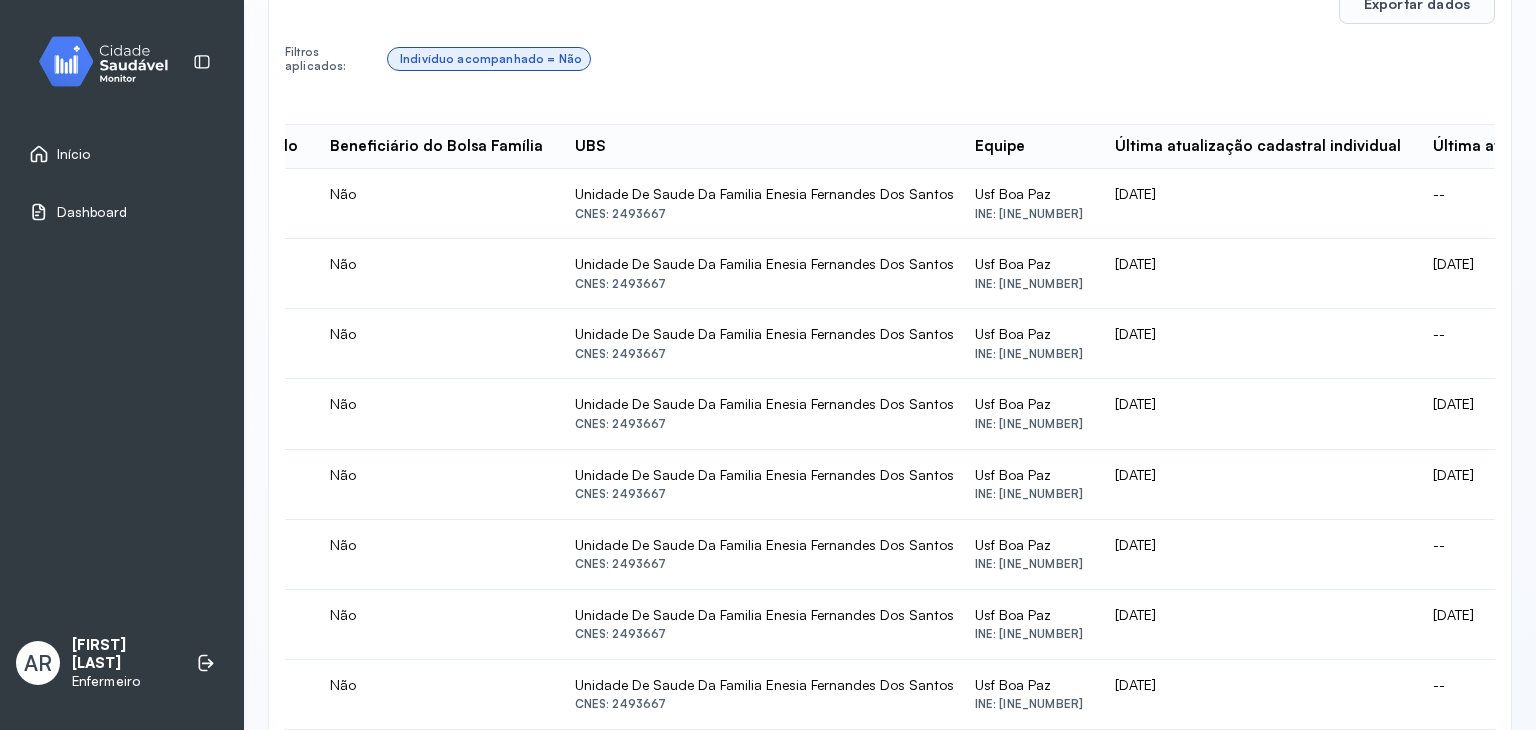 drag, startPoint x: 1134, startPoint y: 196, endPoint x: 1227, endPoint y: 191, distance: 93.13431 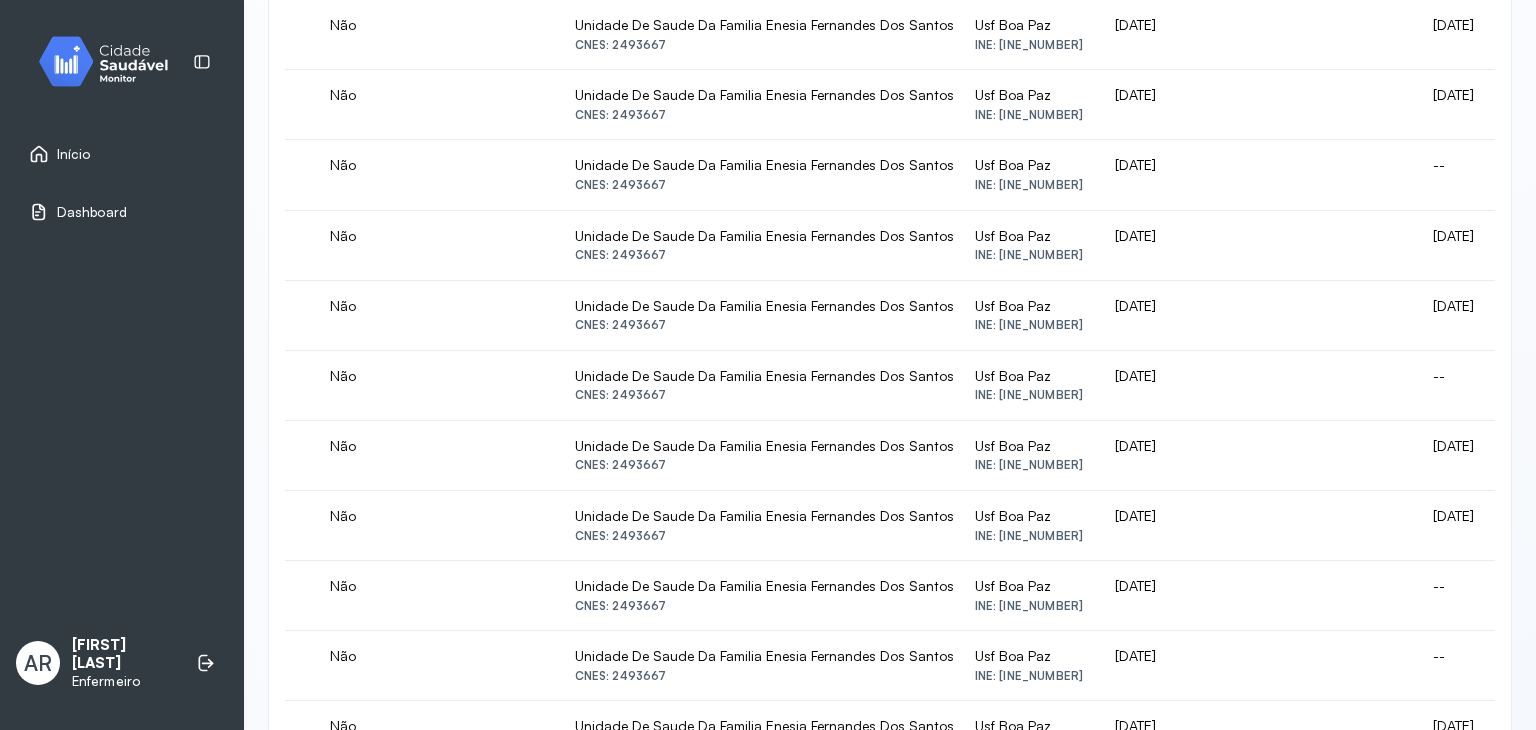 scroll, scrollTop: 1434, scrollLeft: 0, axis: vertical 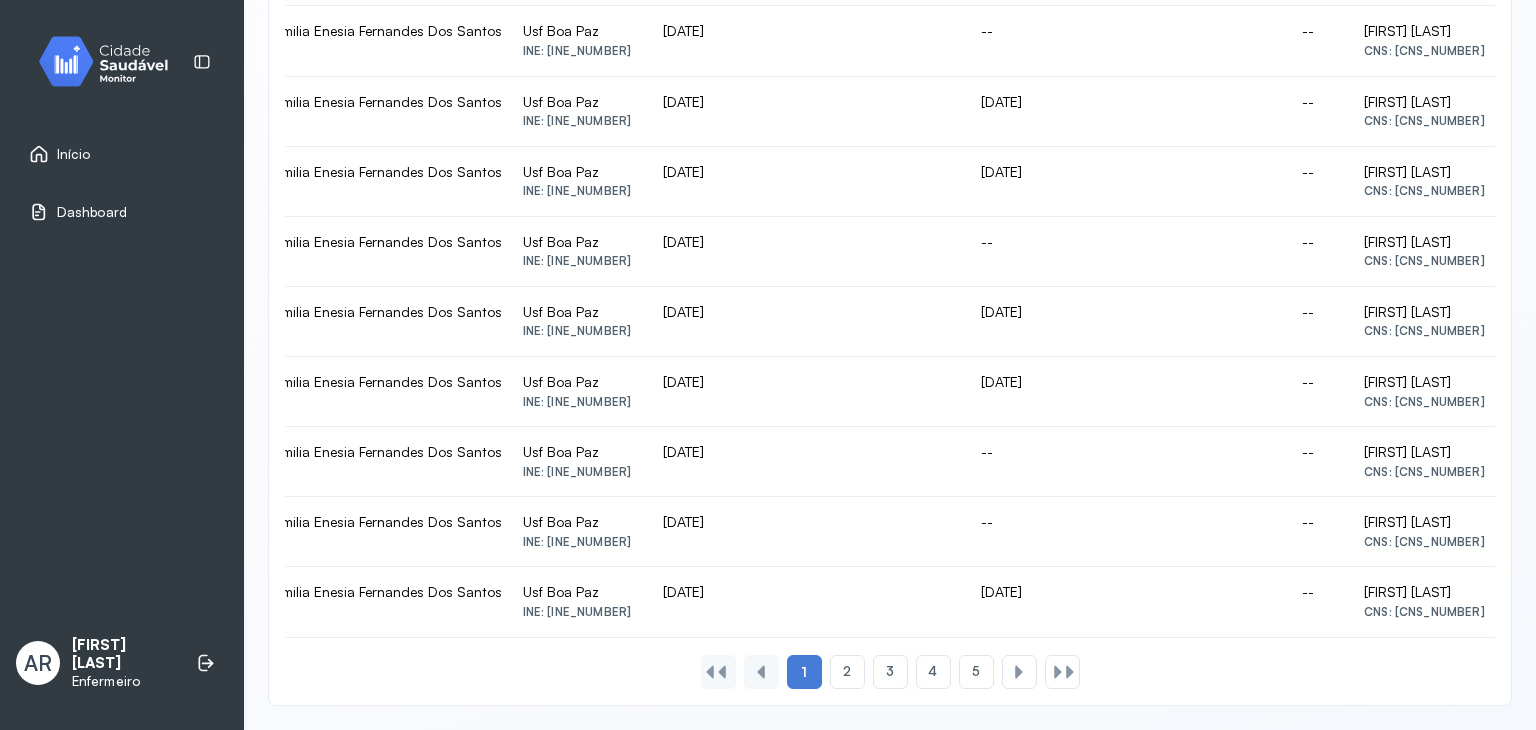 drag, startPoint x: 989, startPoint y: 582, endPoint x: 1064, endPoint y: 581, distance: 75.00667 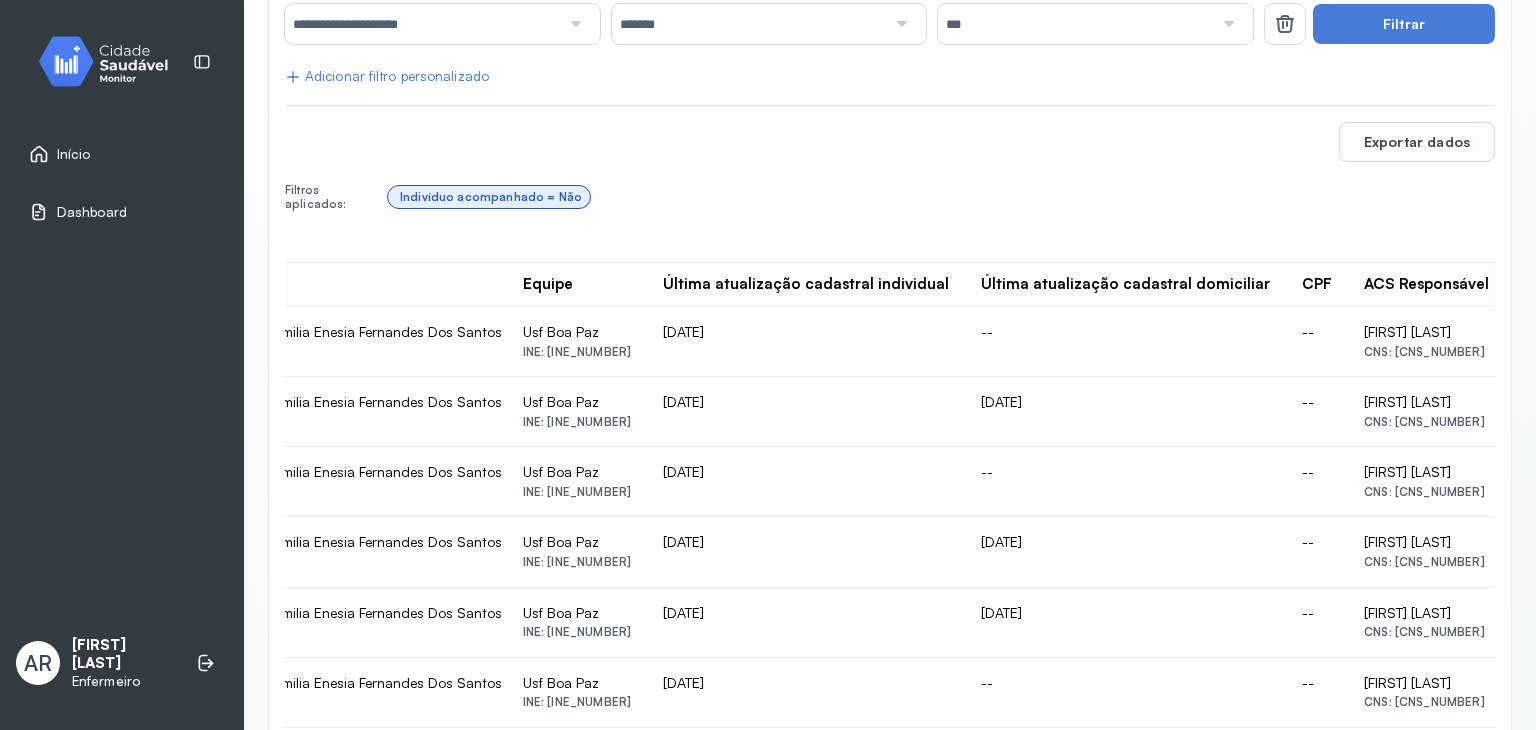 scroll, scrollTop: 334, scrollLeft: 0, axis: vertical 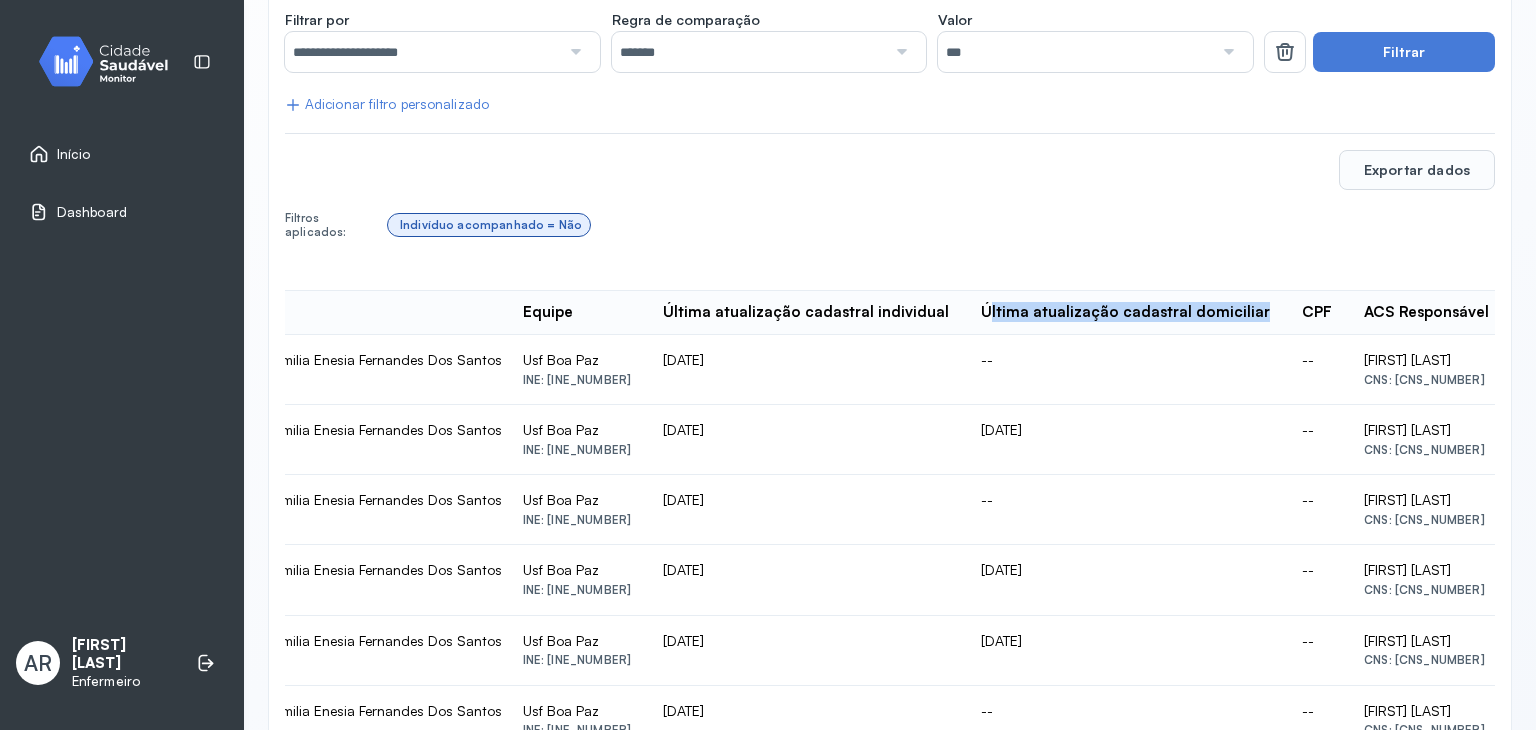 drag, startPoint x: 995, startPoint y: 313, endPoint x: 1259, endPoint y: 315, distance: 264.00757 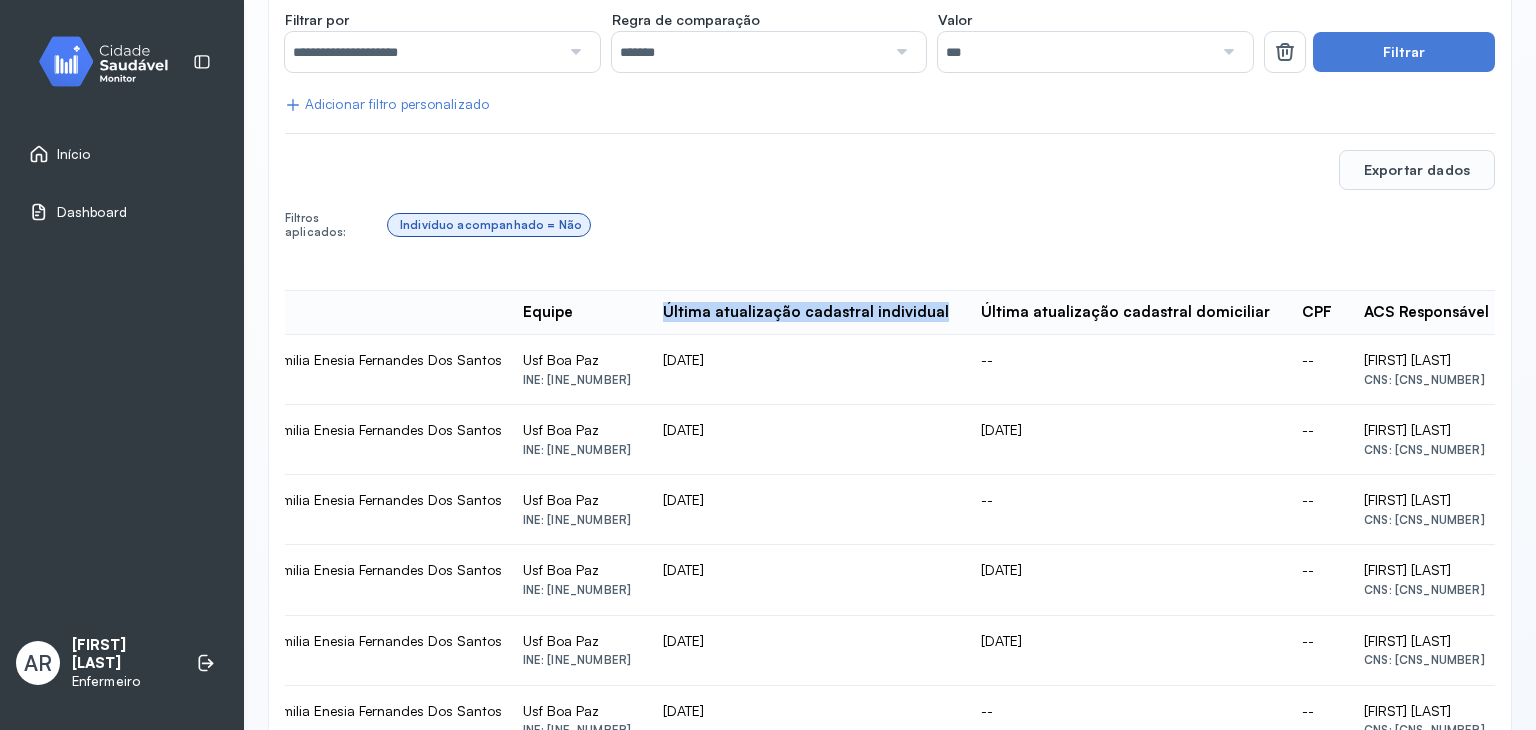 drag, startPoint x: 689, startPoint y: 307, endPoint x: 954, endPoint y: 313, distance: 265.0679 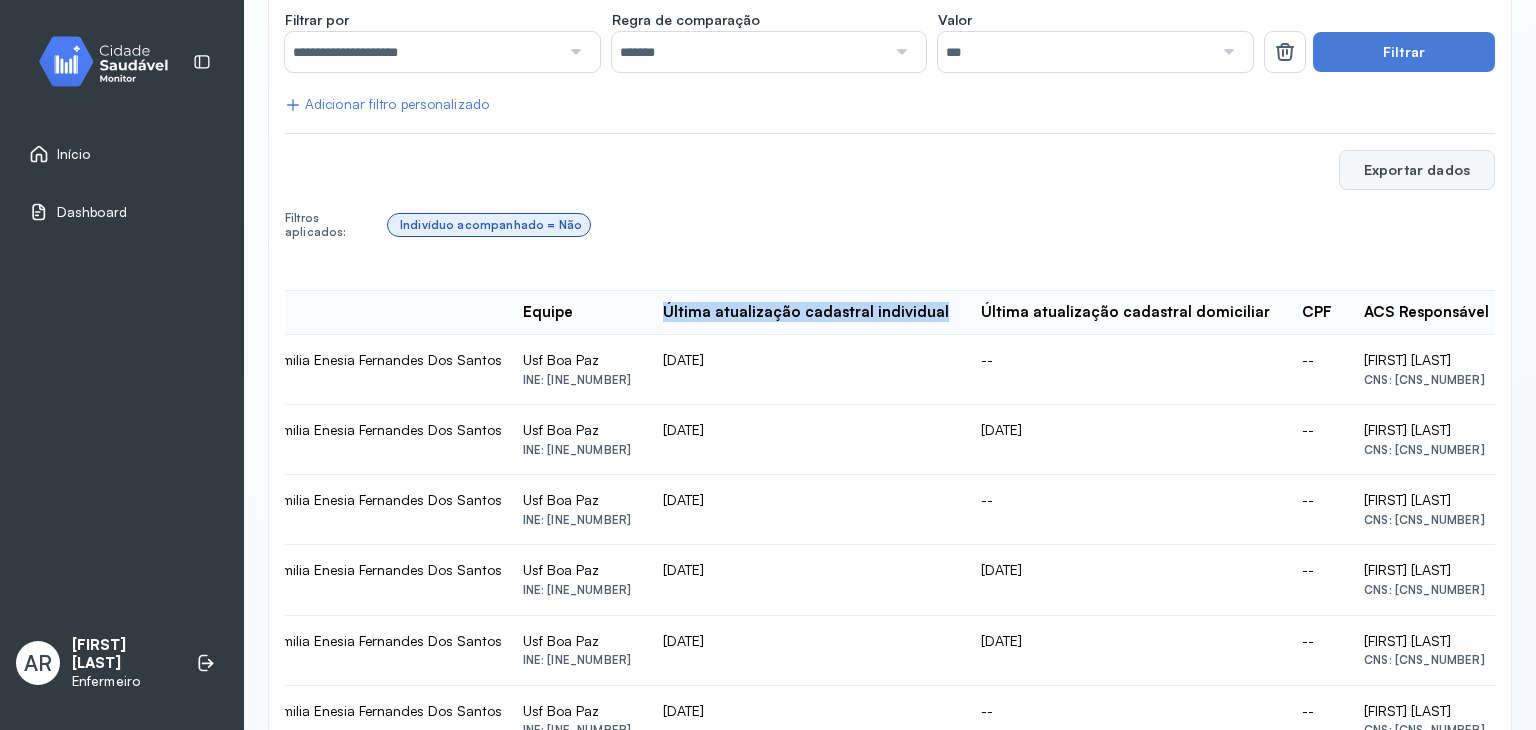 click on "Exportar dados" at bounding box center (1417, 170) 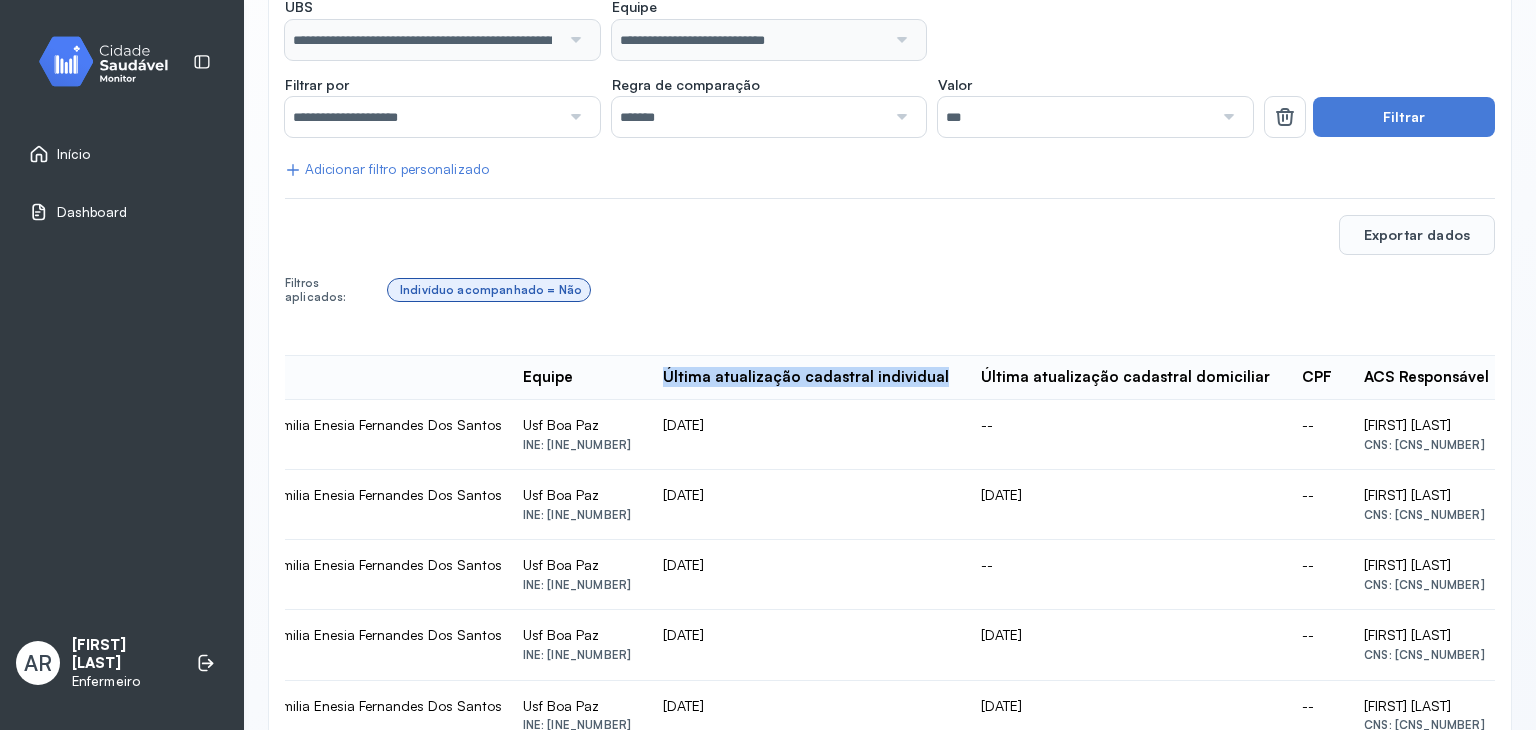 scroll, scrollTop: 134, scrollLeft: 0, axis: vertical 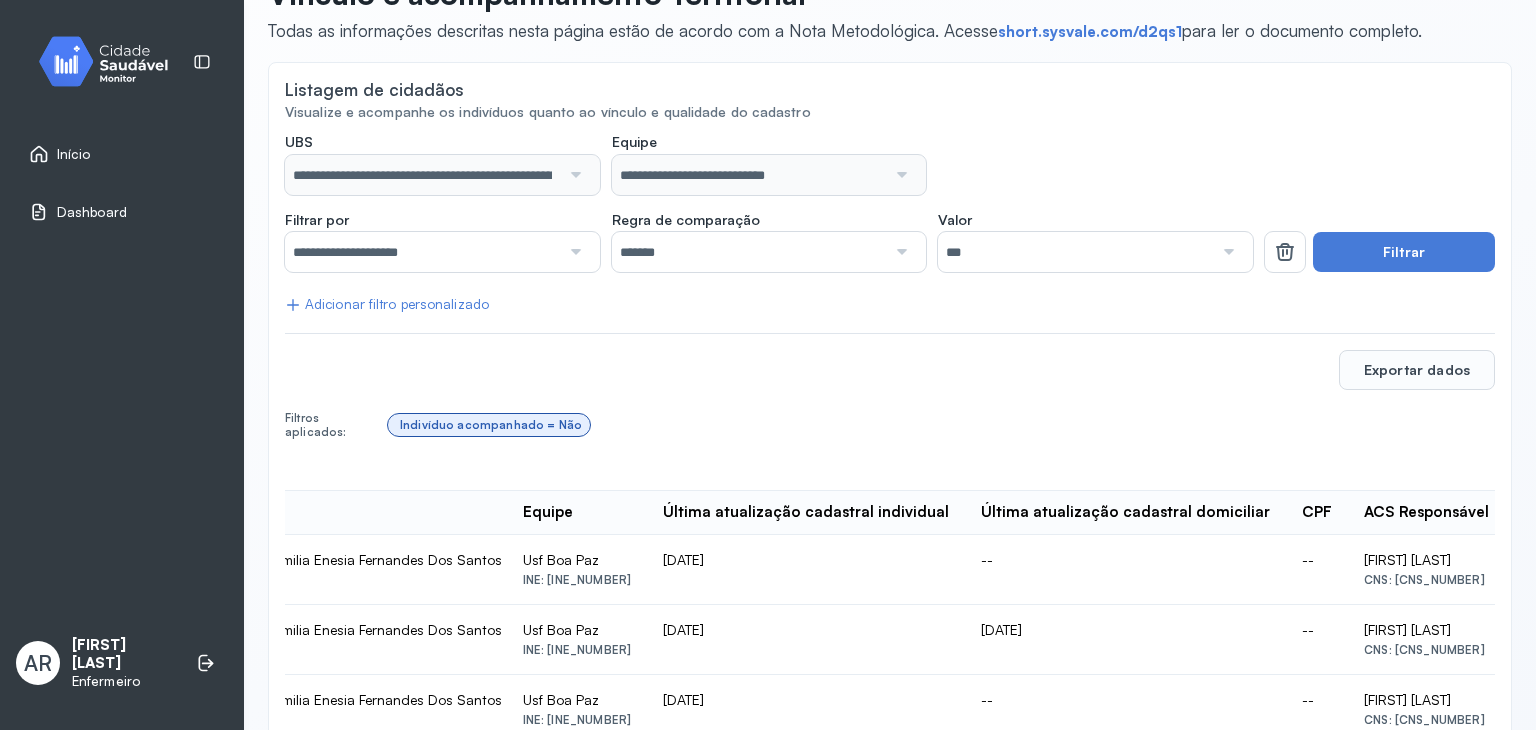 click on "*******" at bounding box center (749, 252) 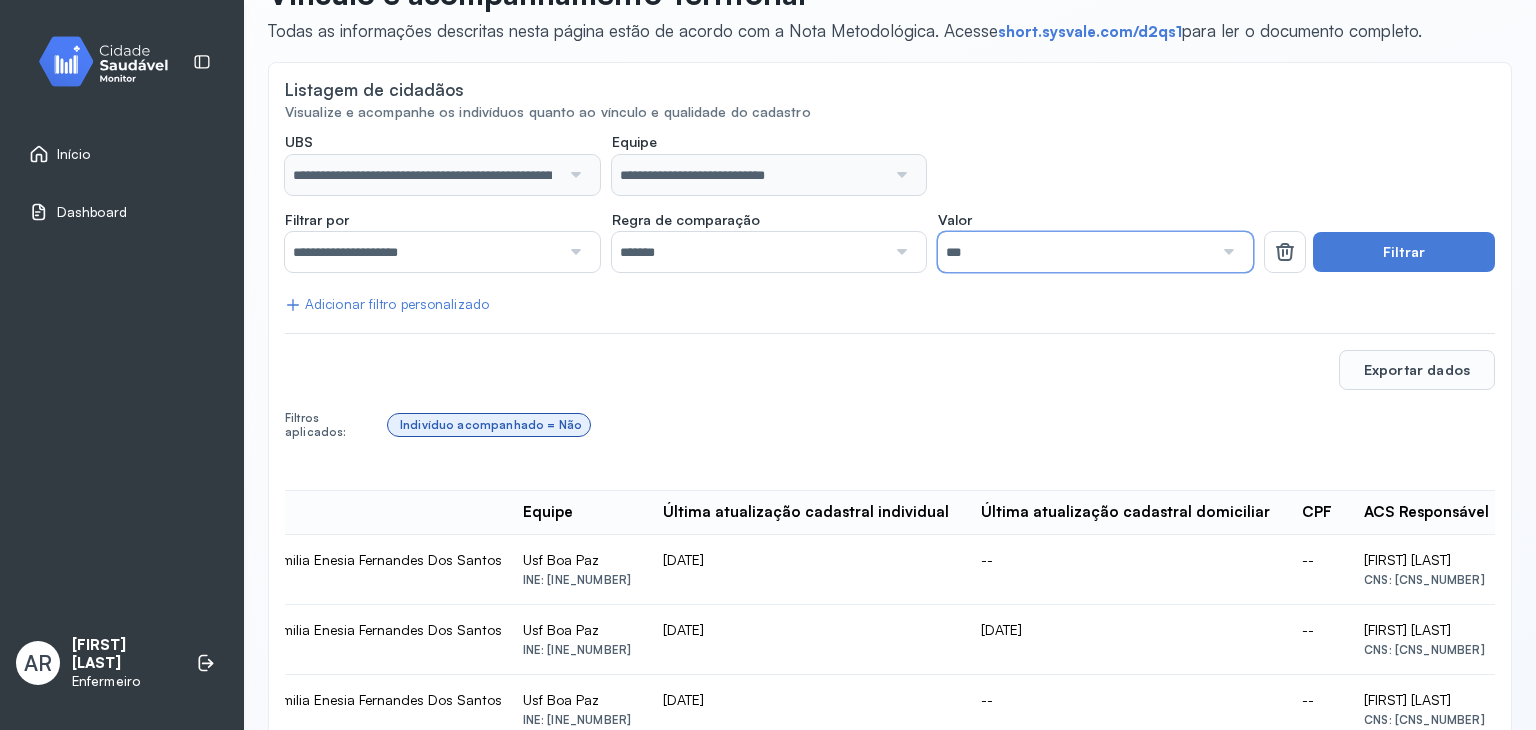 click on "***" at bounding box center (1075, 252) 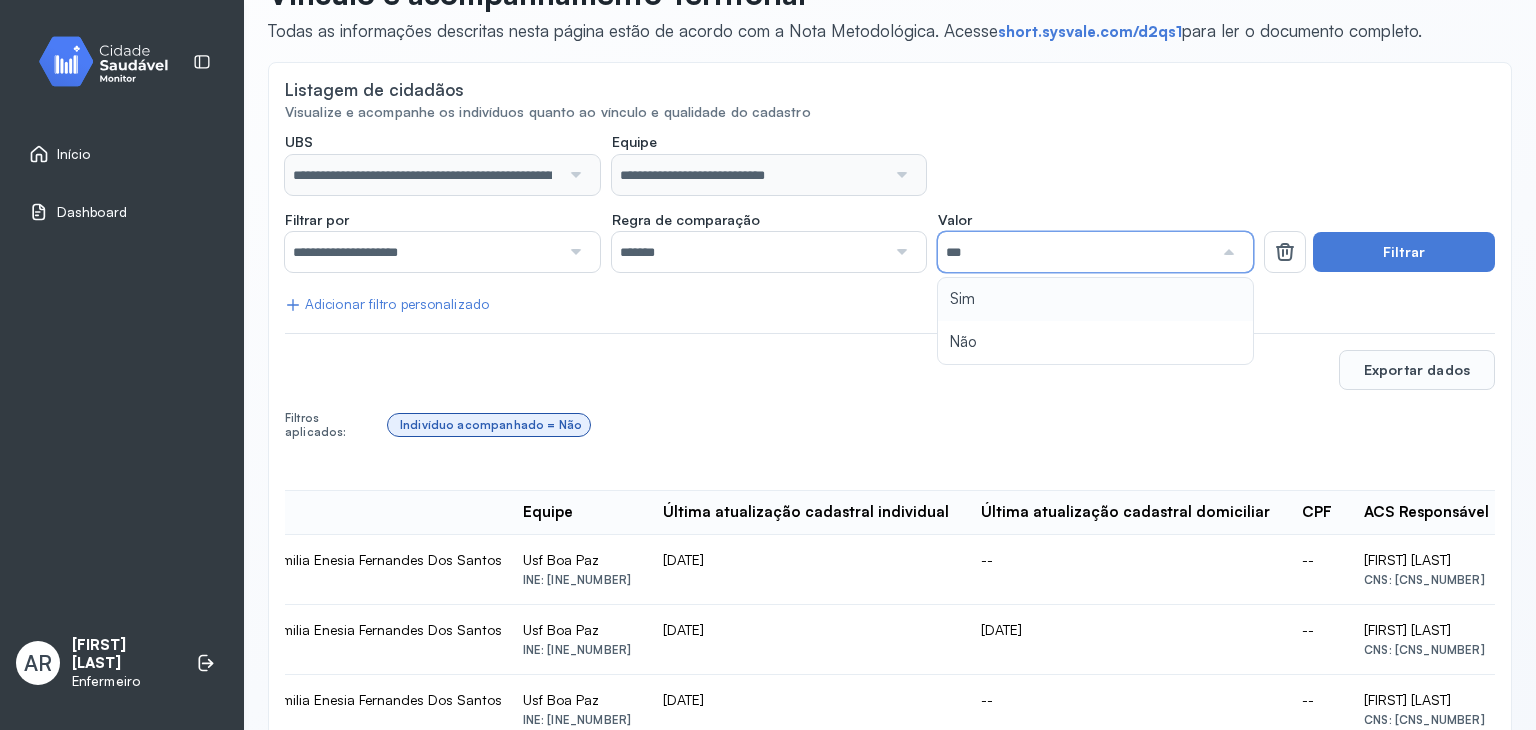 click on "**********" 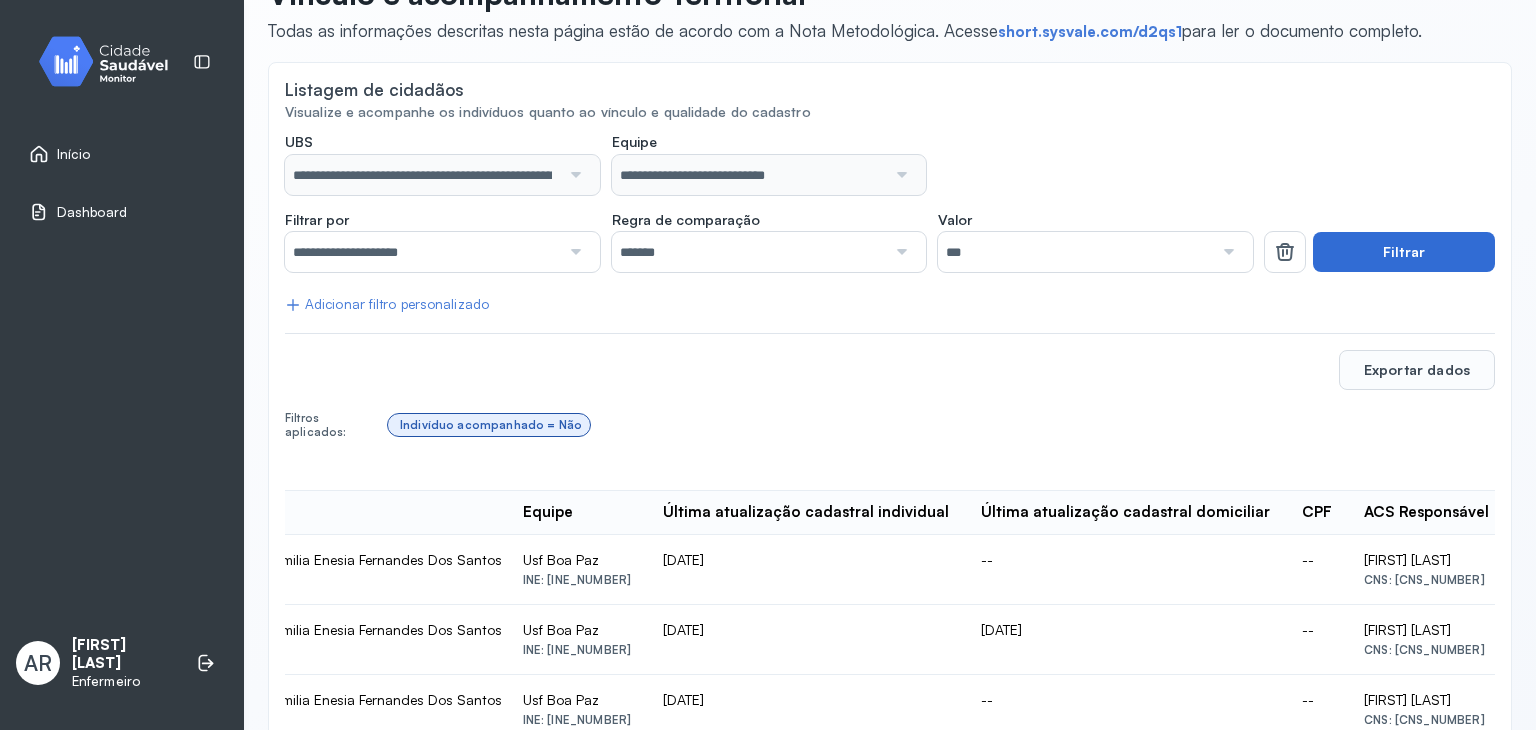click on "Filtrar" at bounding box center (1404, 252) 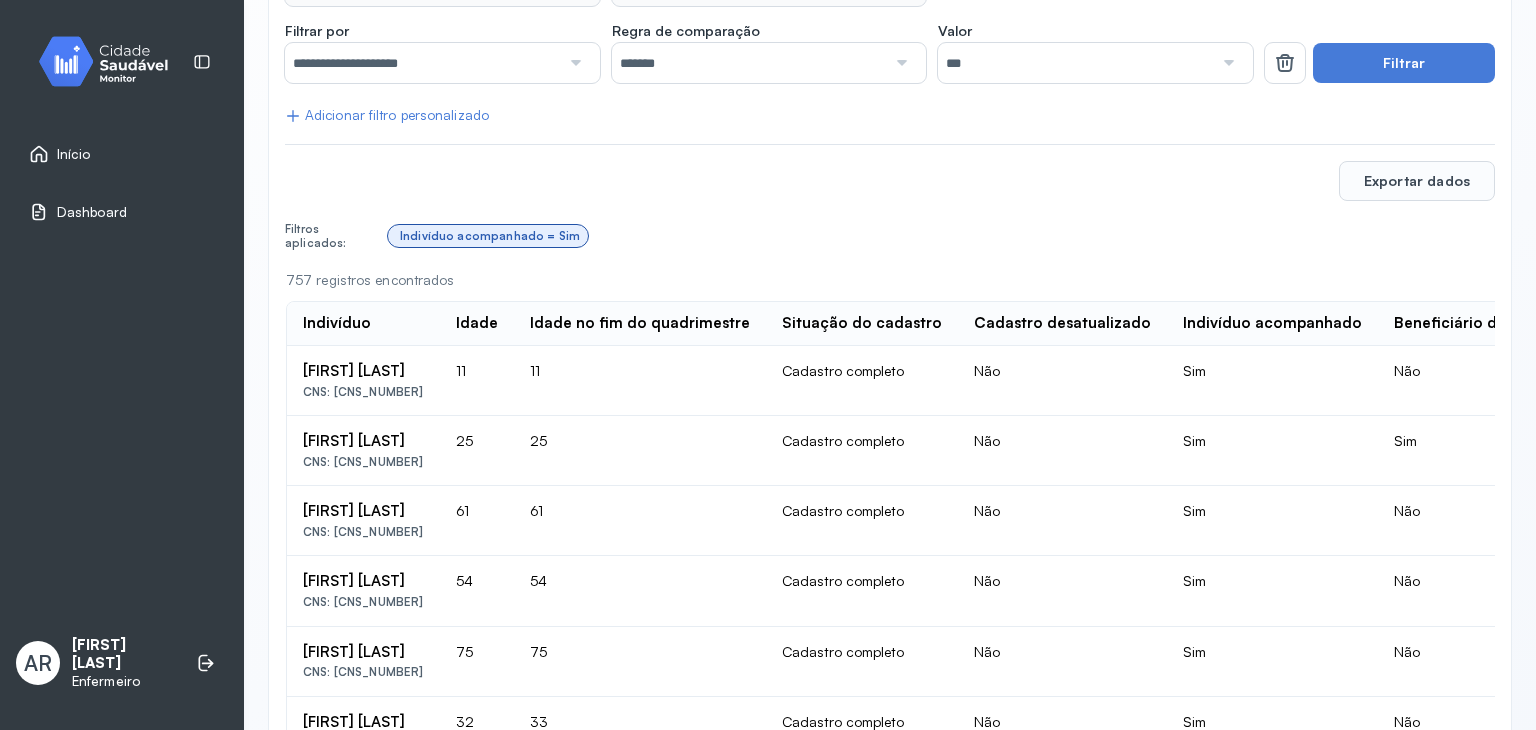 scroll, scrollTop: 356, scrollLeft: 0, axis: vertical 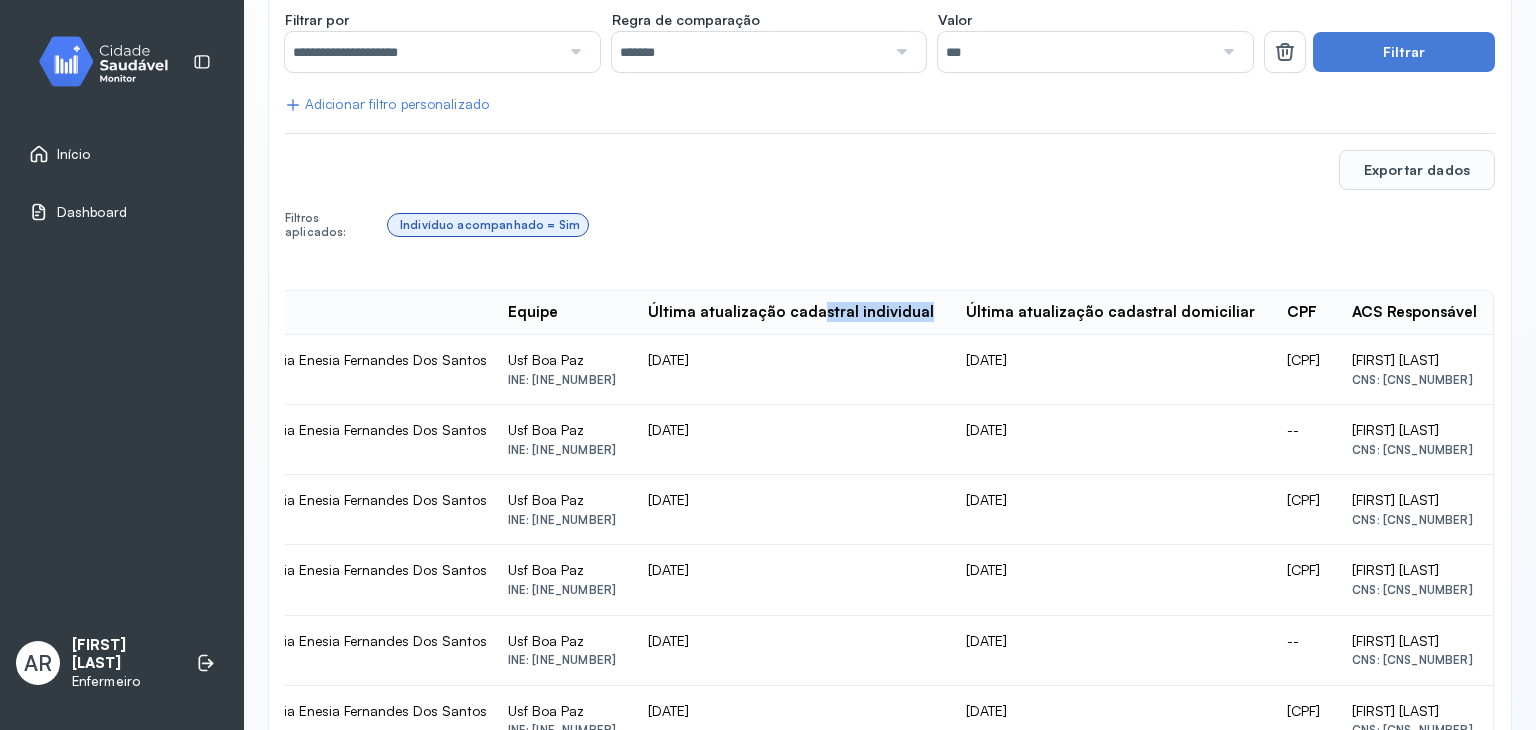 drag, startPoint x: 684, startPoint y: 311, endPoint x: 790, endPoint y: 325, distance: 106.92053 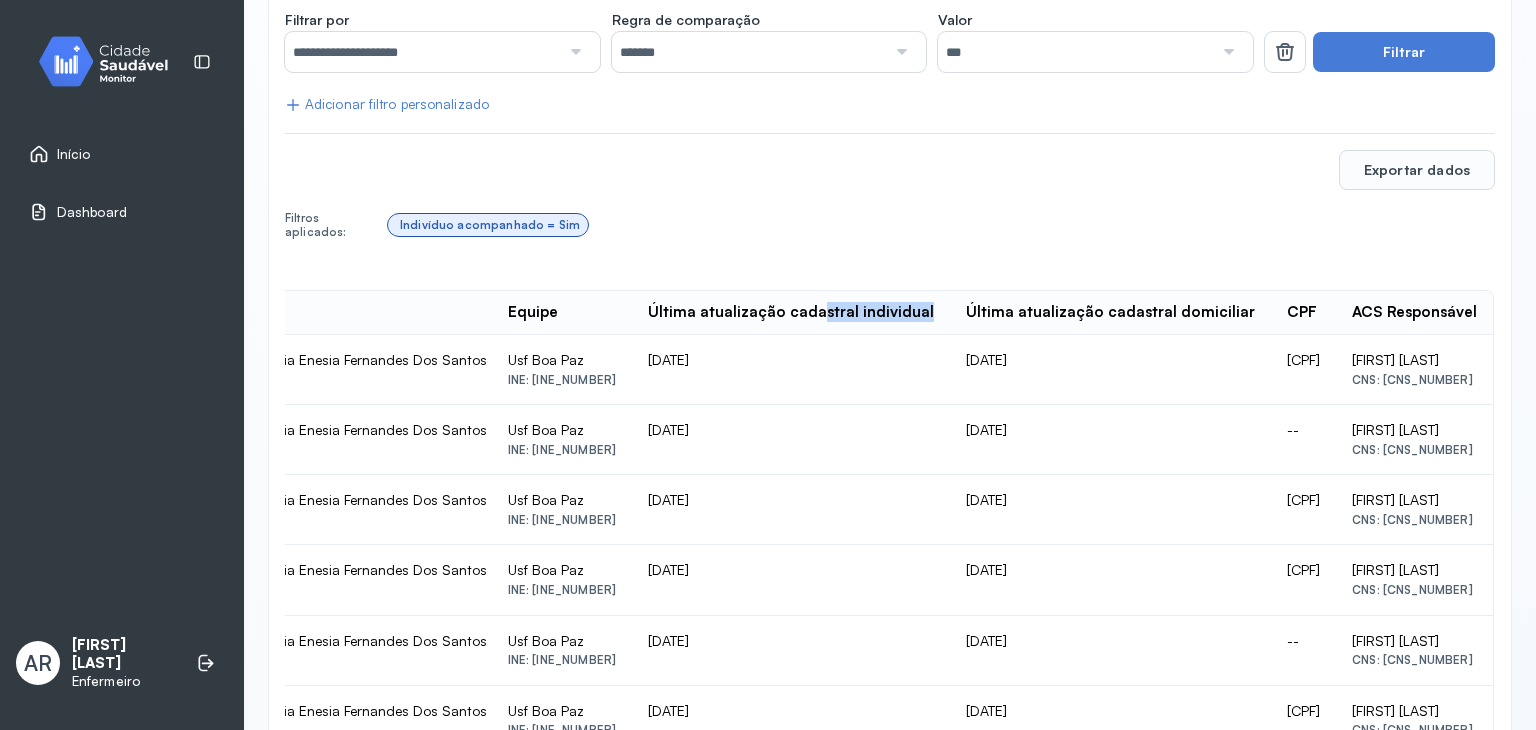 drag, startPoint x: 560, startPoint y: 357, endPoint x: 614, endPoint y: 357, distance: 54 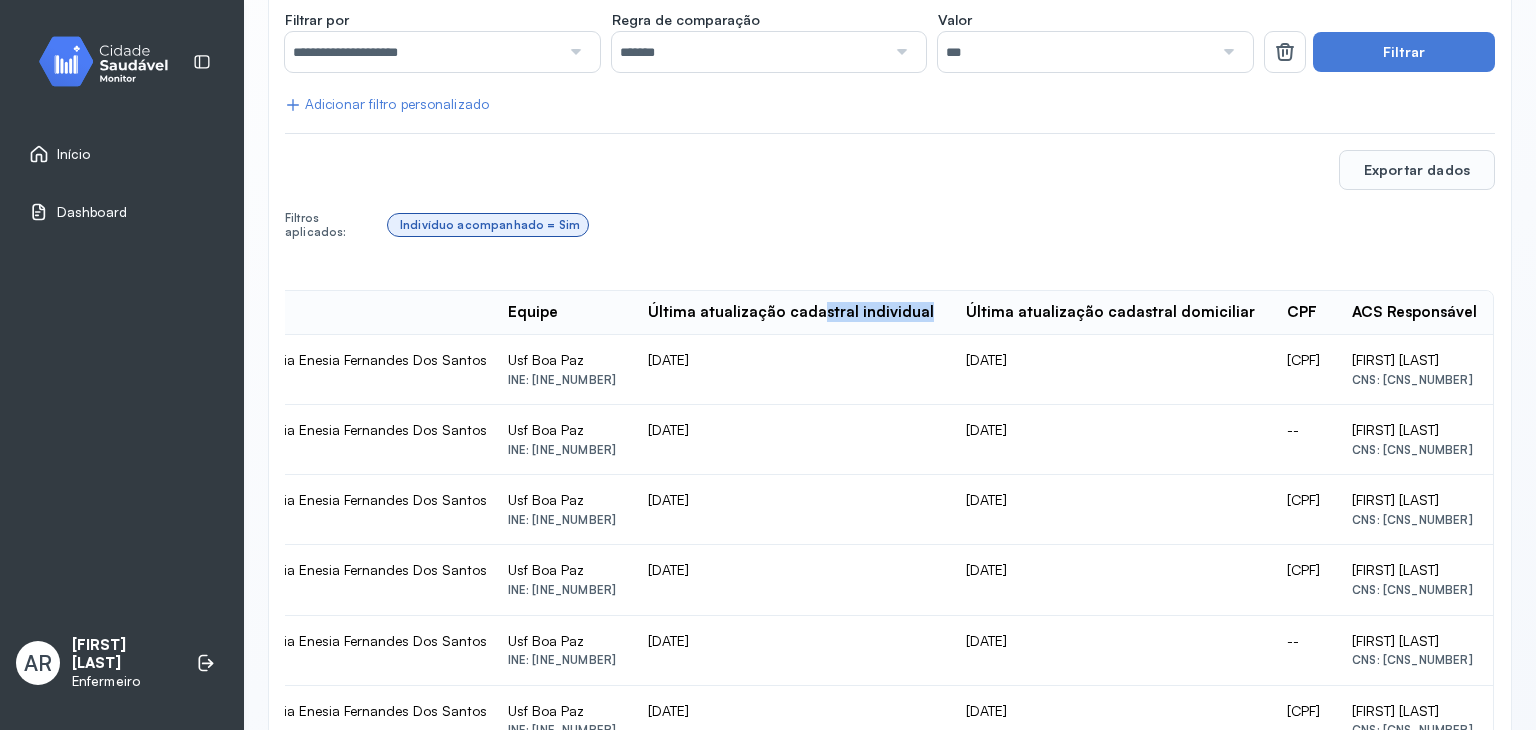 click on "[DATE]" 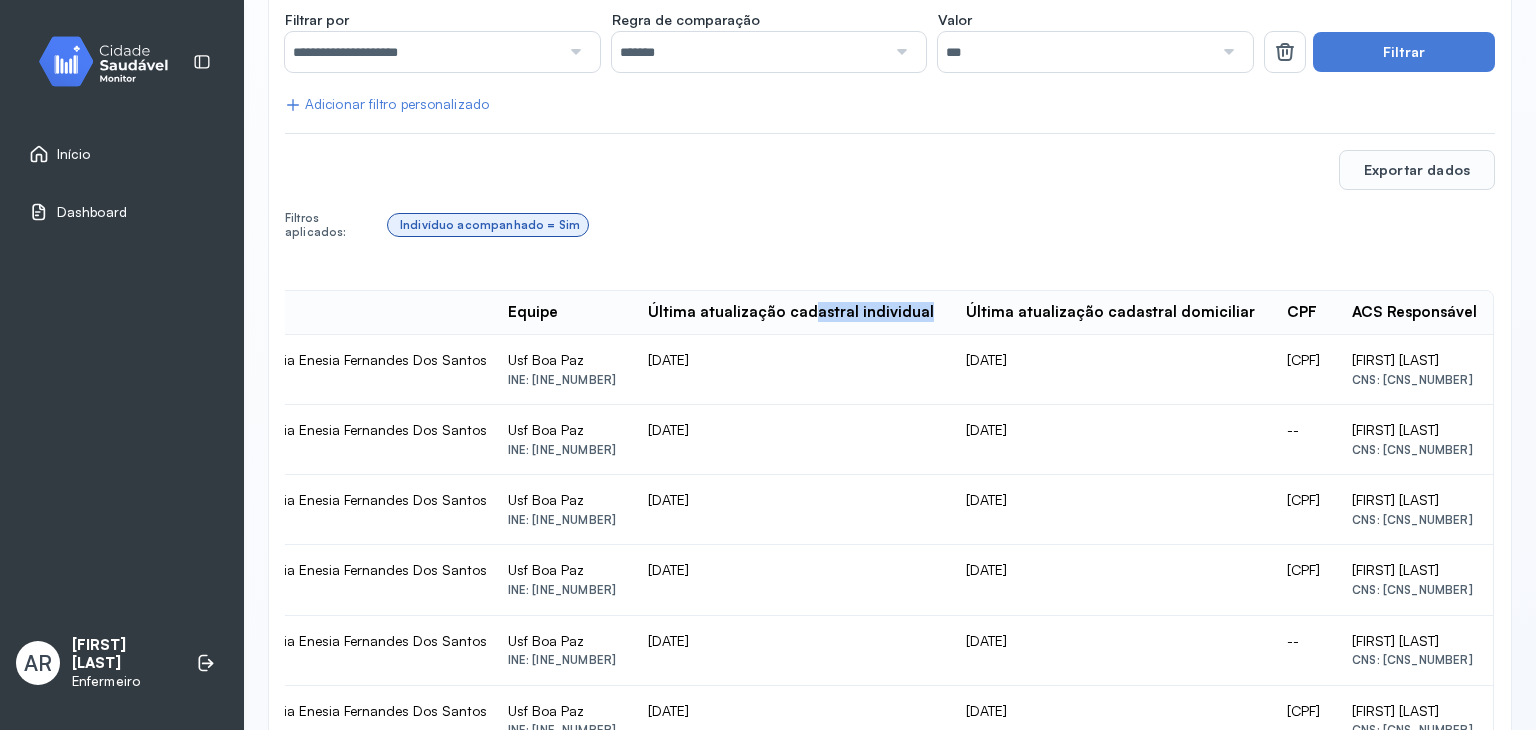 drag, startPoint x: 673, startPoint y: 309, endPoint x: 791, endPoint y: 306, distance: 118.03813 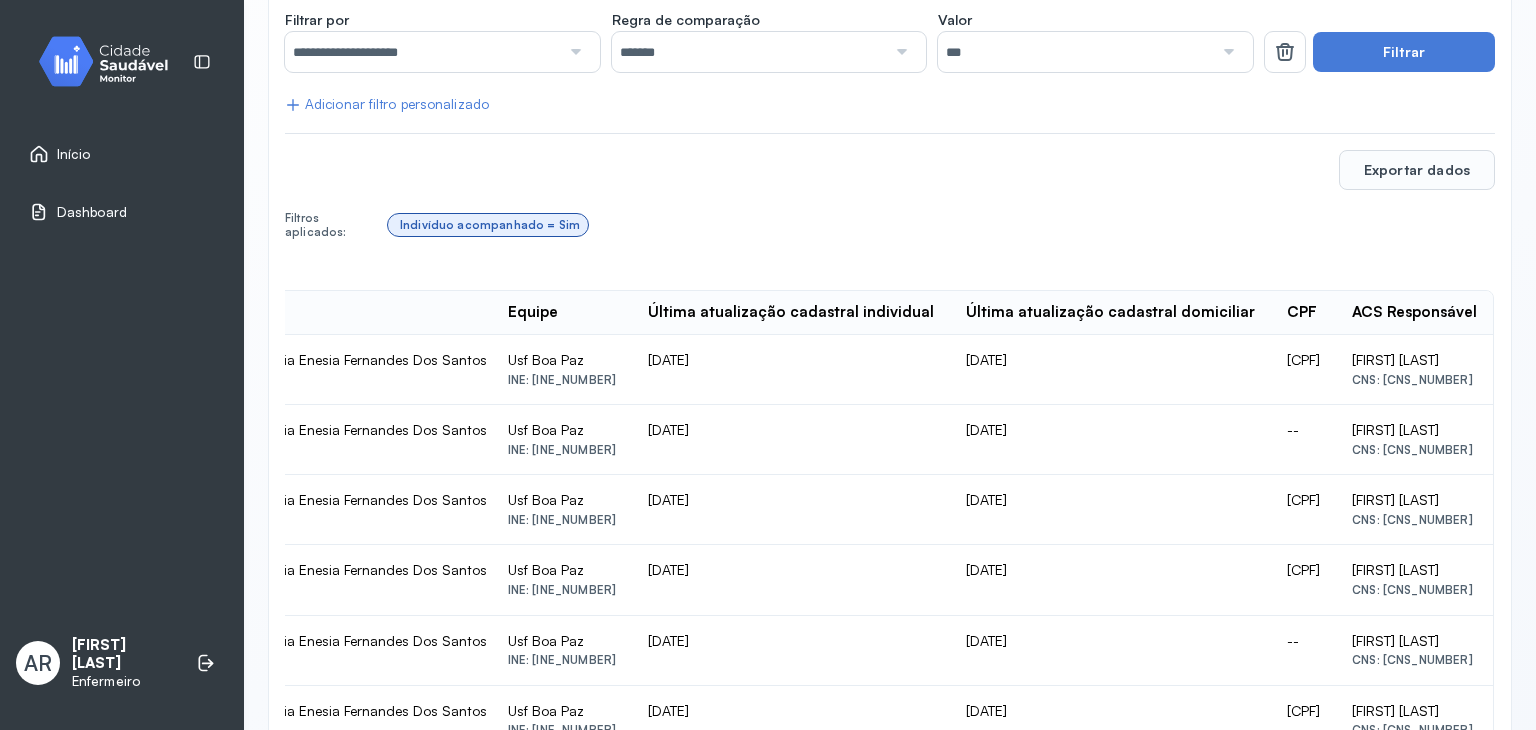 click on "Indivíduo acompanhado = Sim" at bounding box center (941, 225) 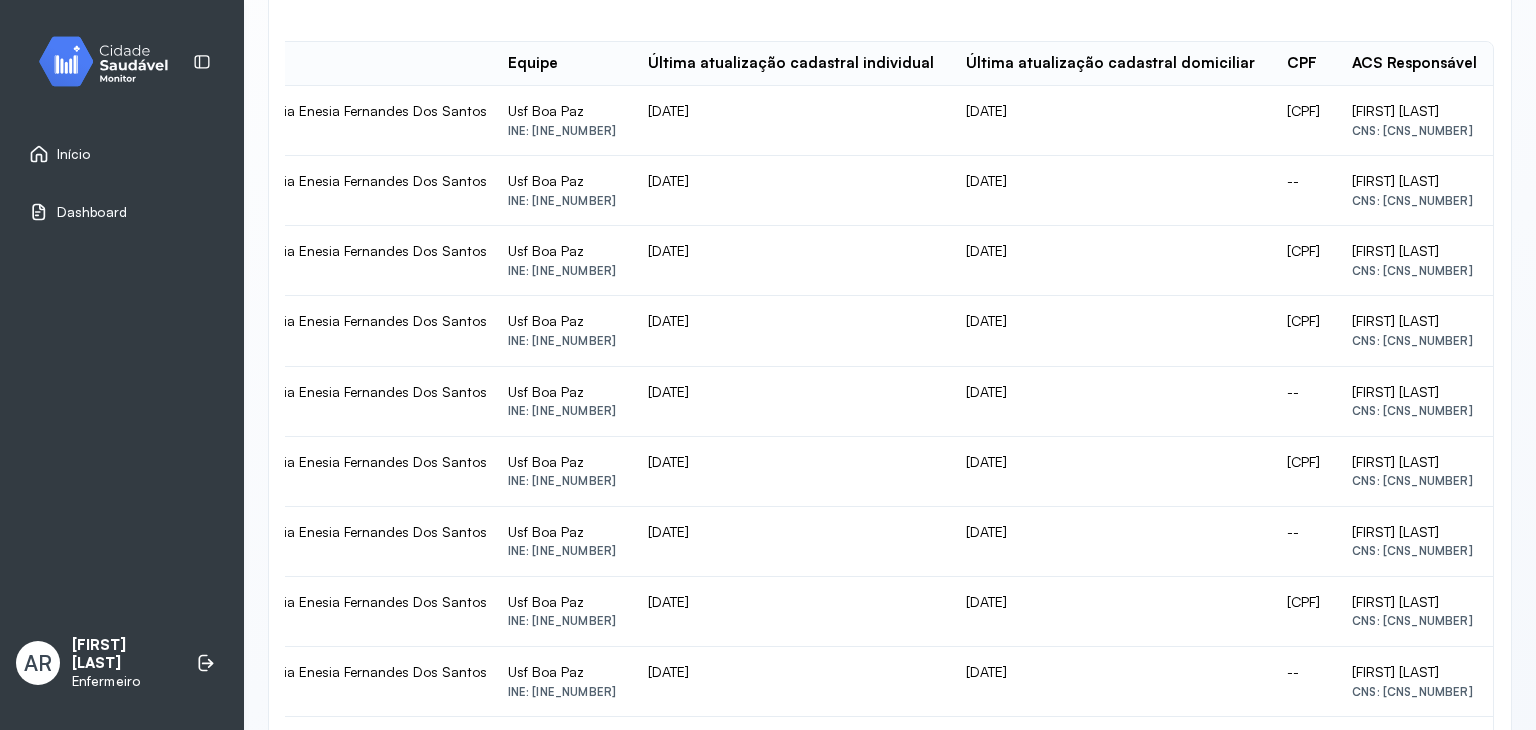 scroll, scrollTop: 534, scrollLeft: 0, axis: vertical 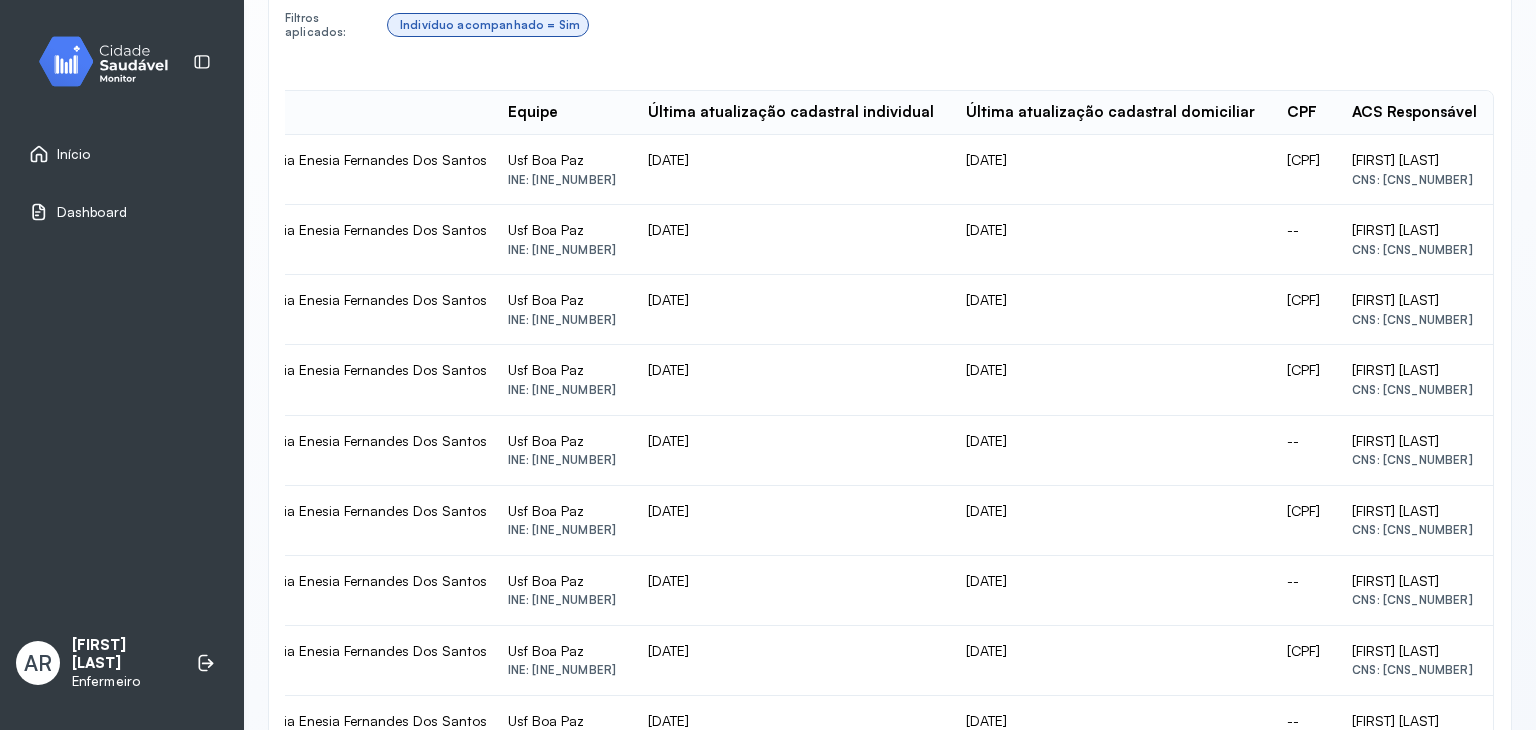 drag, startPoint x: 526, startPoint y: 157, endPoint x: 596, endPoint y: 154, distance: 70.064255 